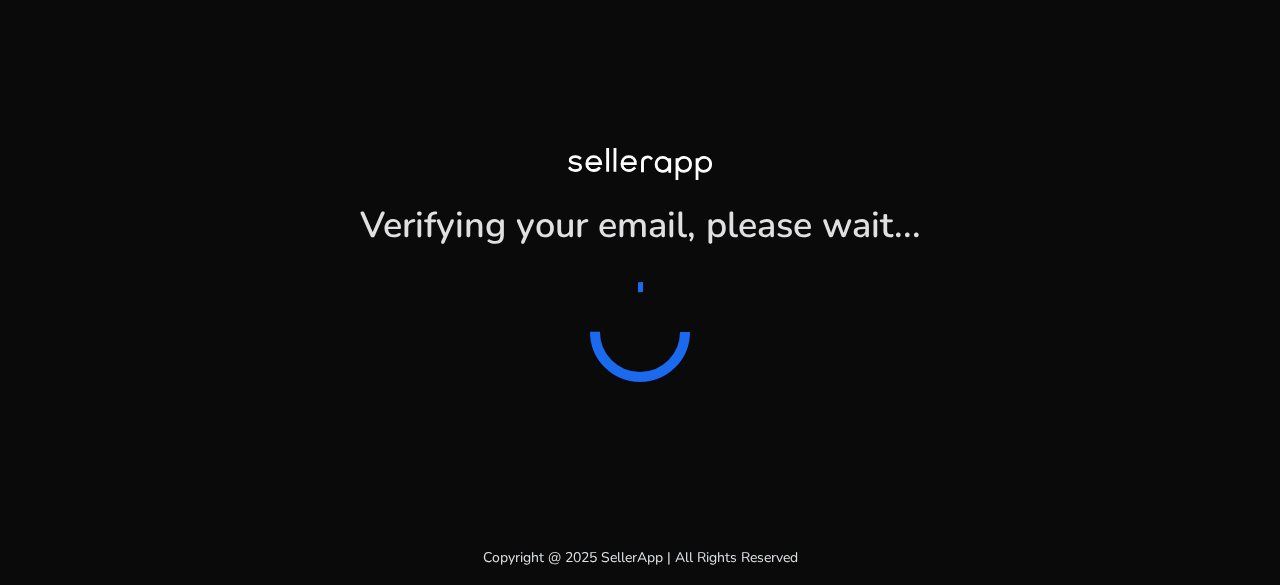 scroll, scrollTop: 0, scrollLeft: 0, axis: both 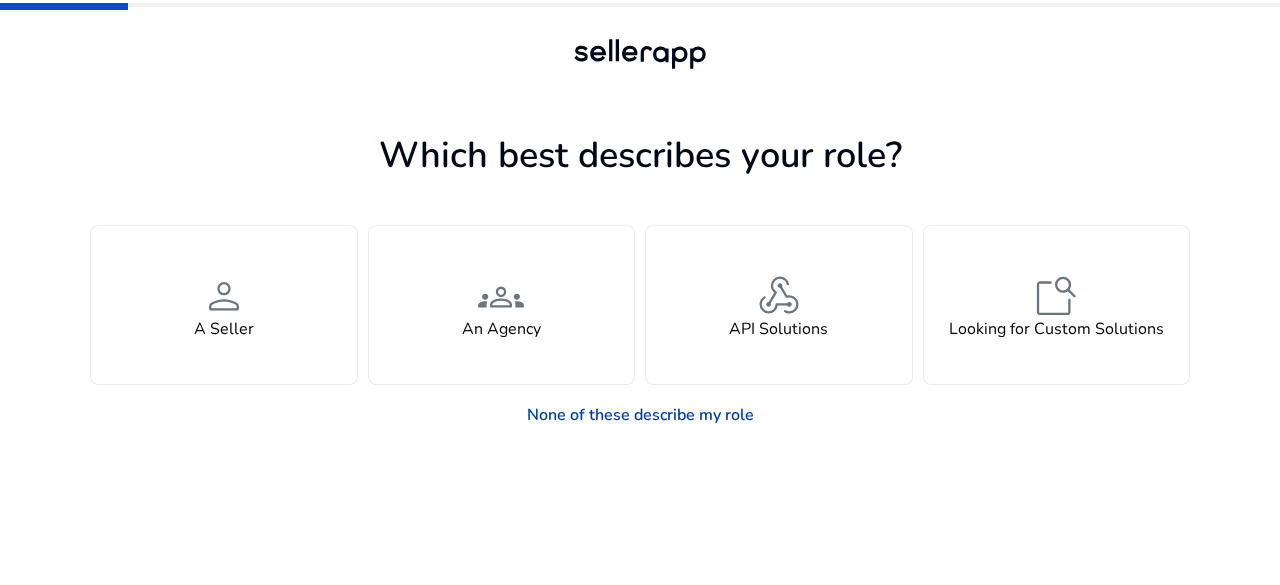 click on "None of these describe my role" 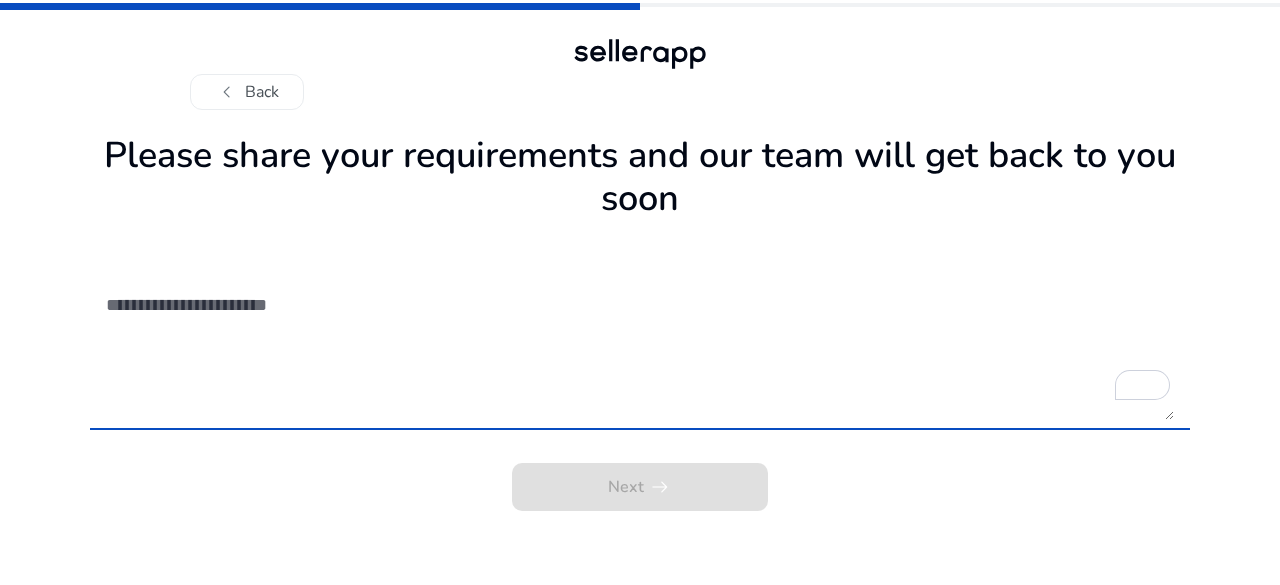click at bounding box center (640, 349) 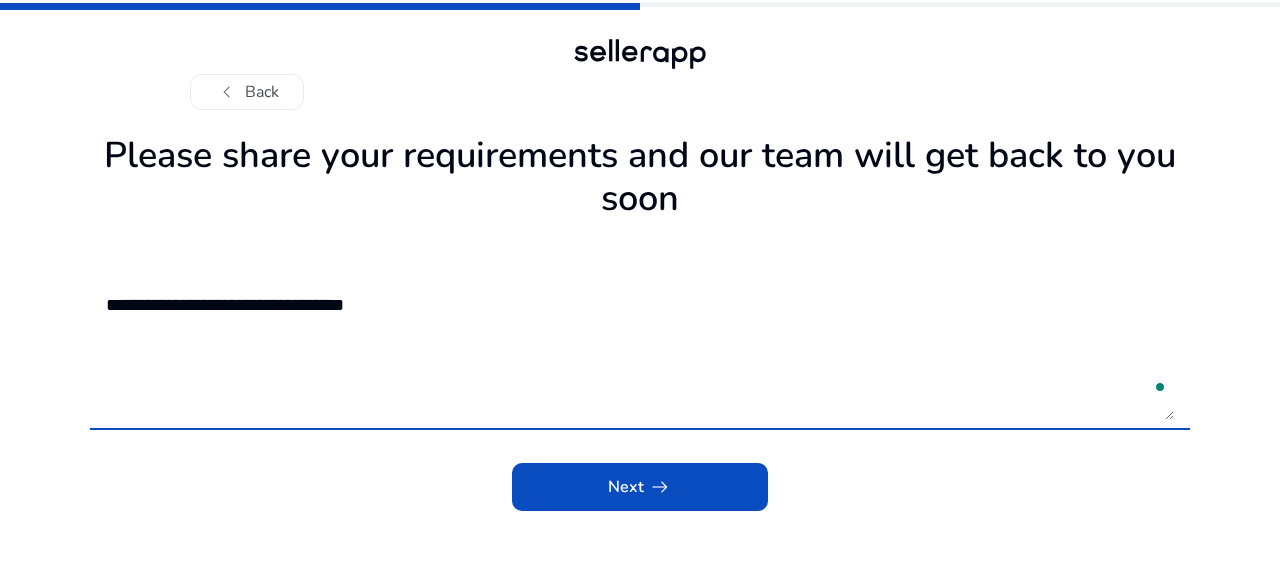 type on "**********" 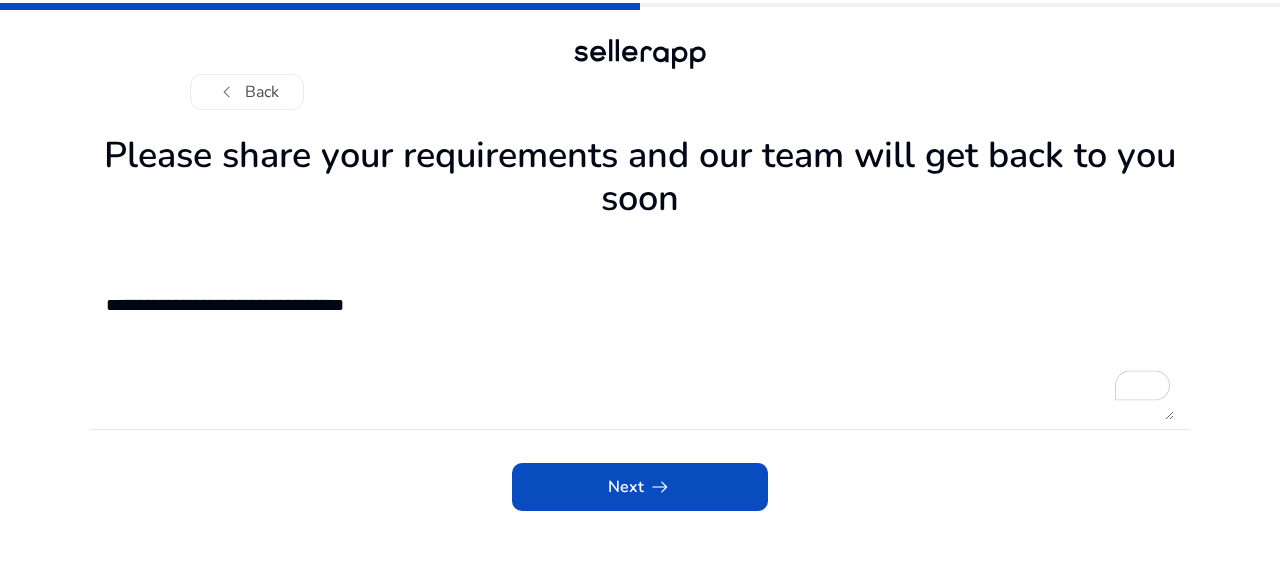 click on "Next   arrow_right_alt" 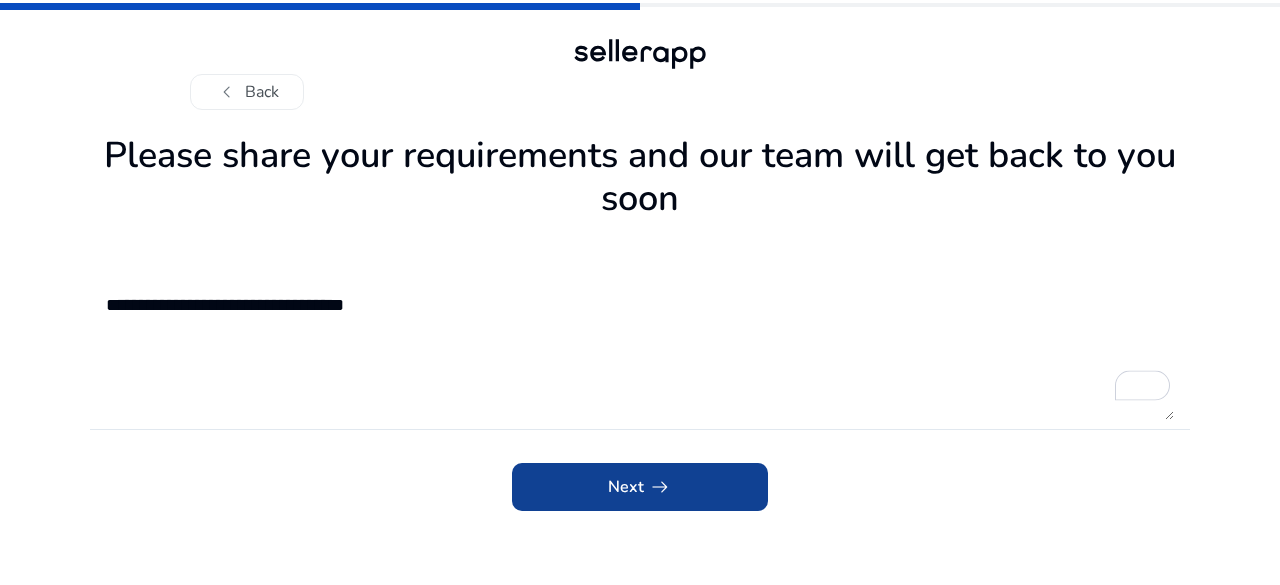 click 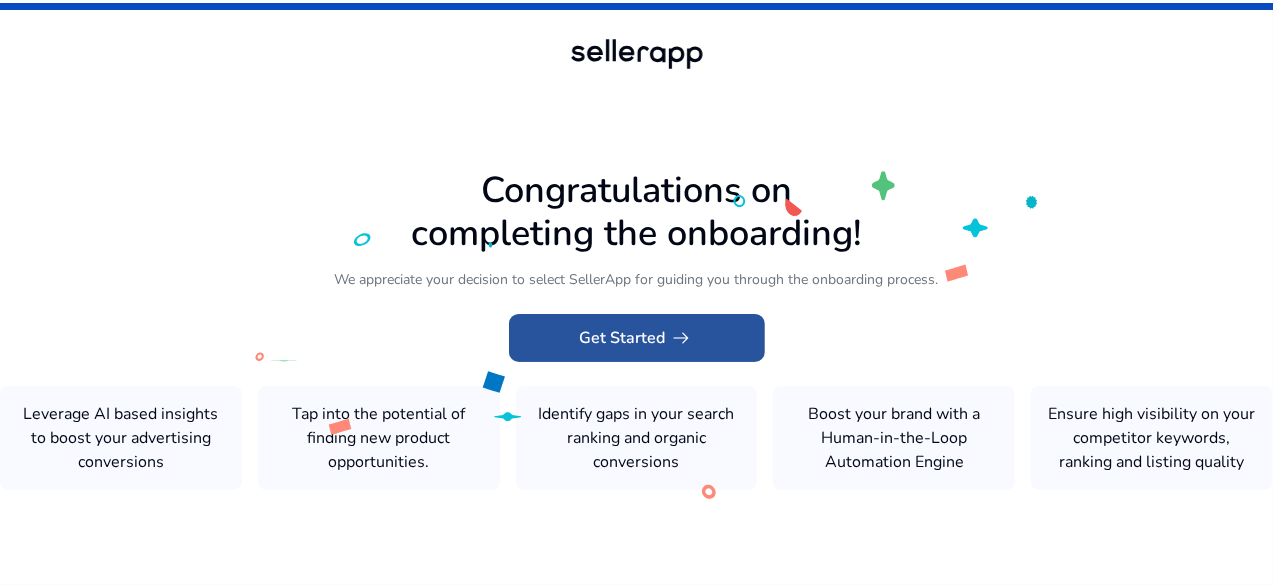click on "Get Started   arrow_right_alt" 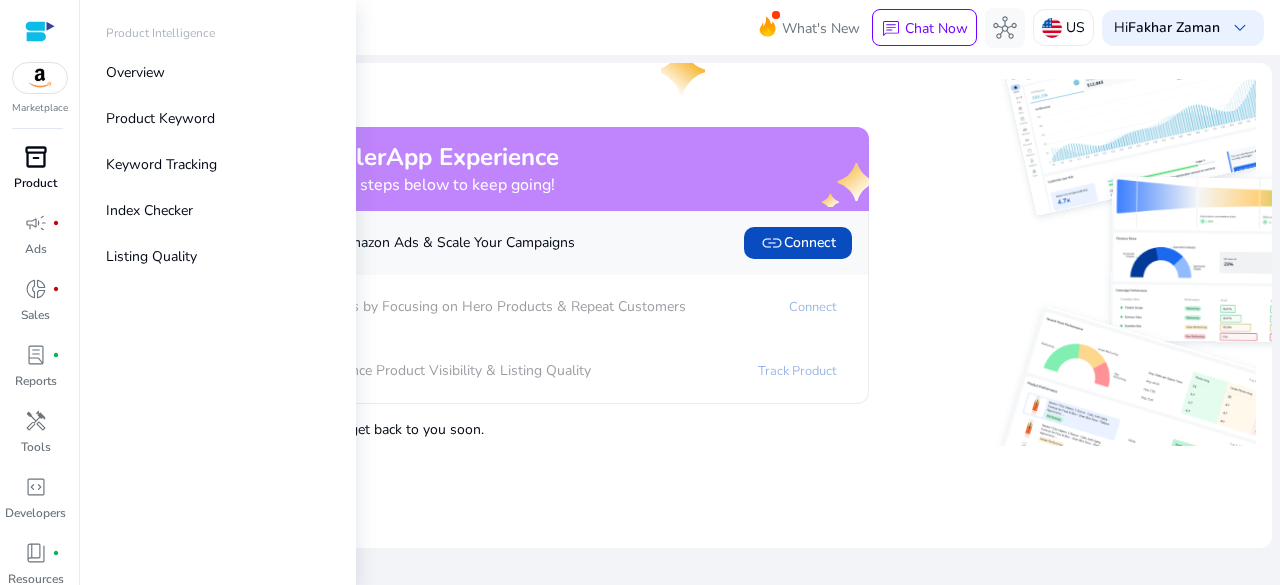 click on "inventory_2" at bounding box center [36, 157] 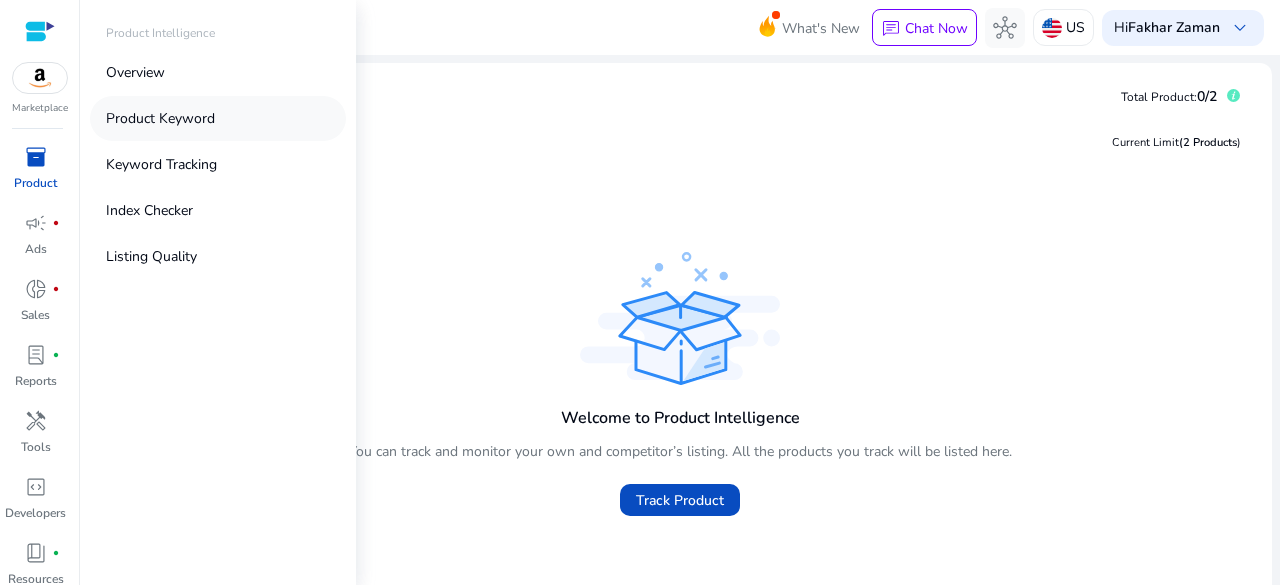 click on "Product Keyword" at bounding box center [160, 118] 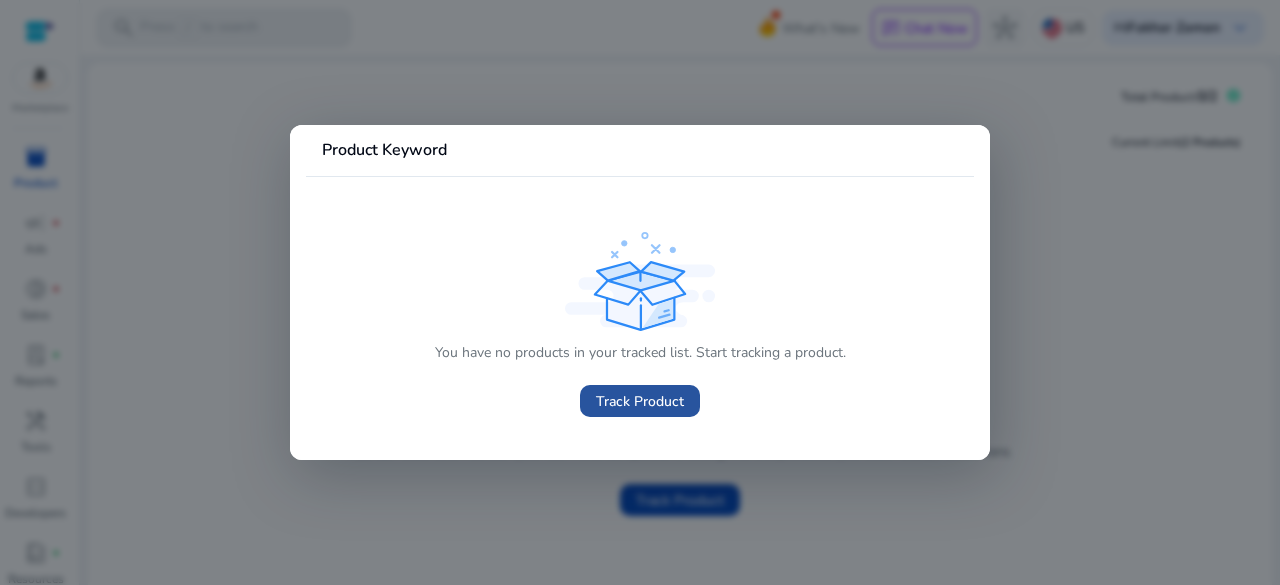 click on "Track Product" 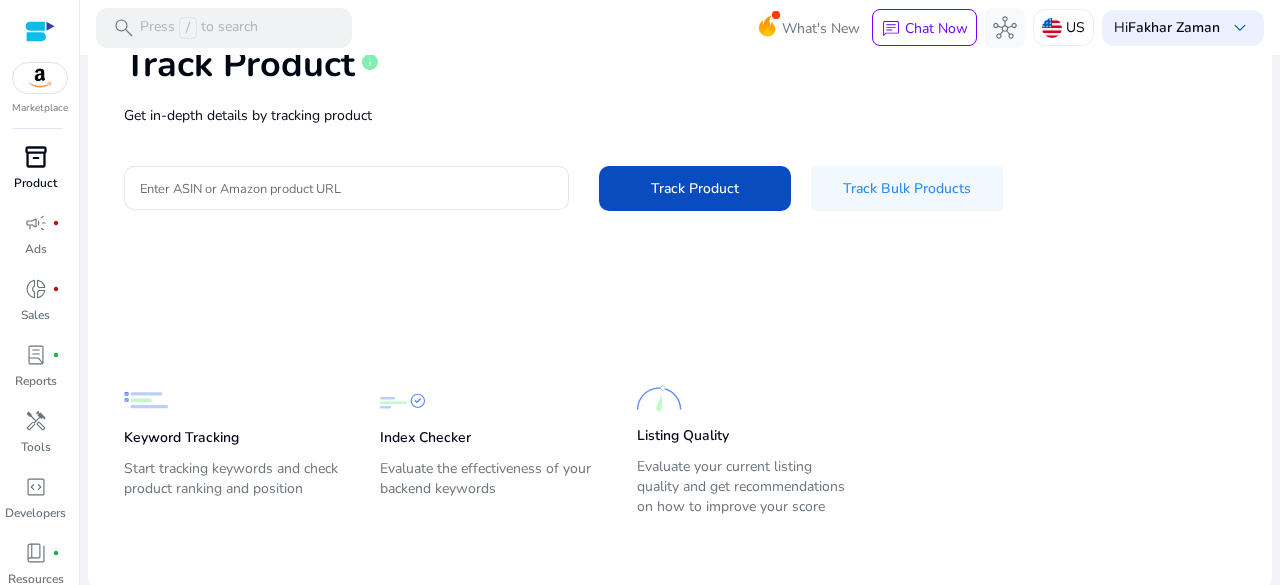 scroll, scrollTop: 136, scrollLeft: 0, axis: vertical 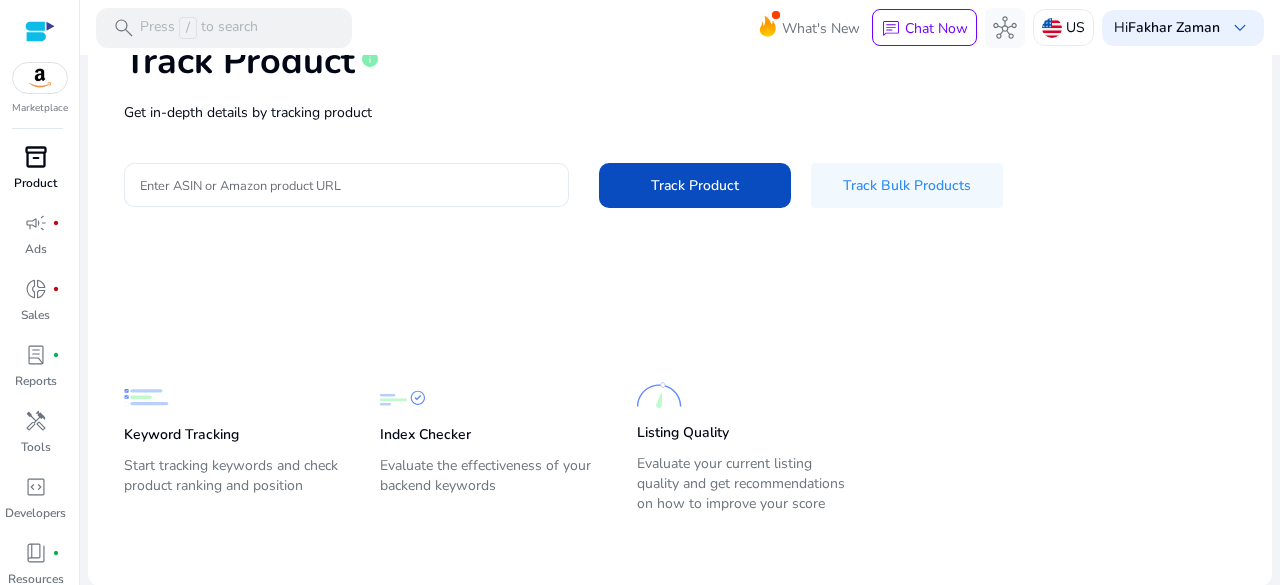 click on "Enter ASIN or Amazon product URL" at bounding box center [346, 185] 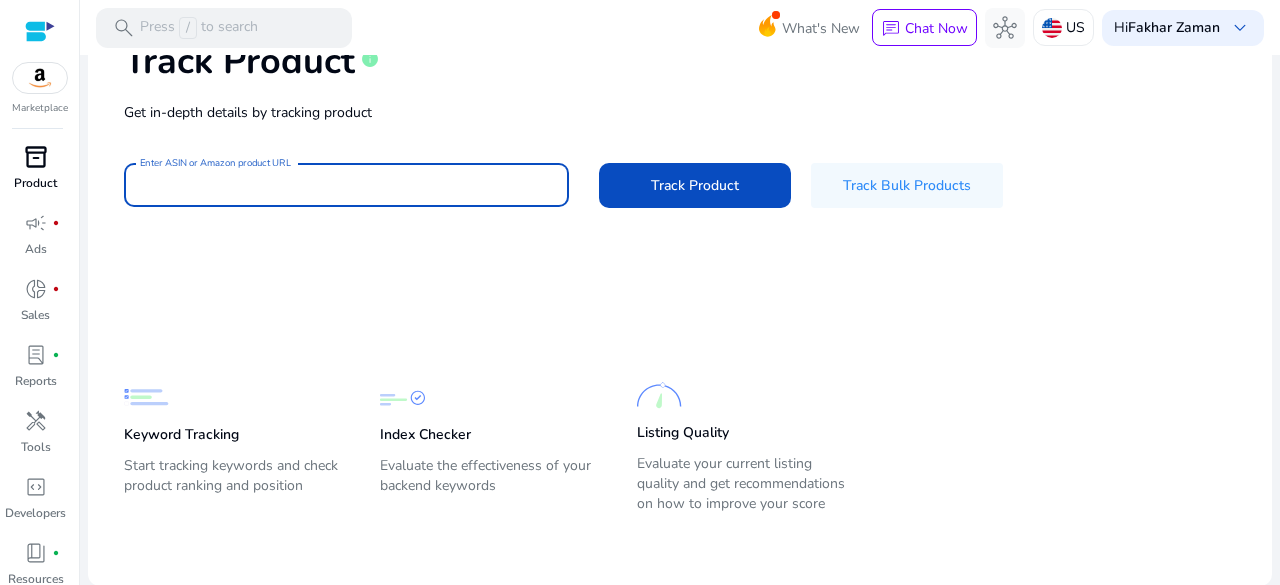 paste on "**********" 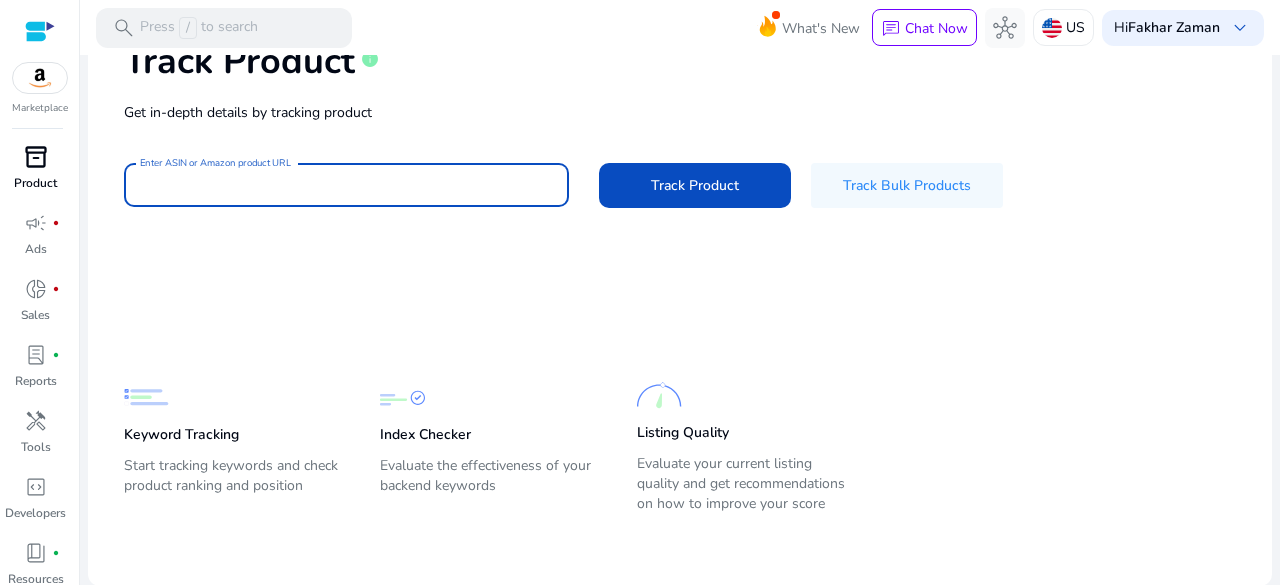 paste on "****" 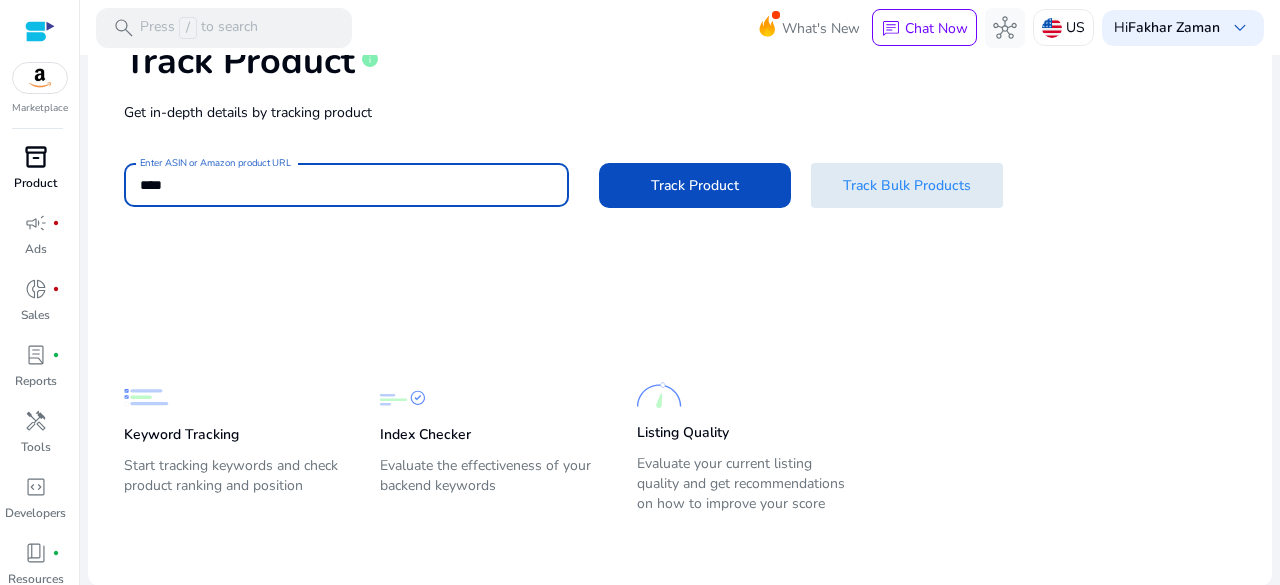 type on "****" 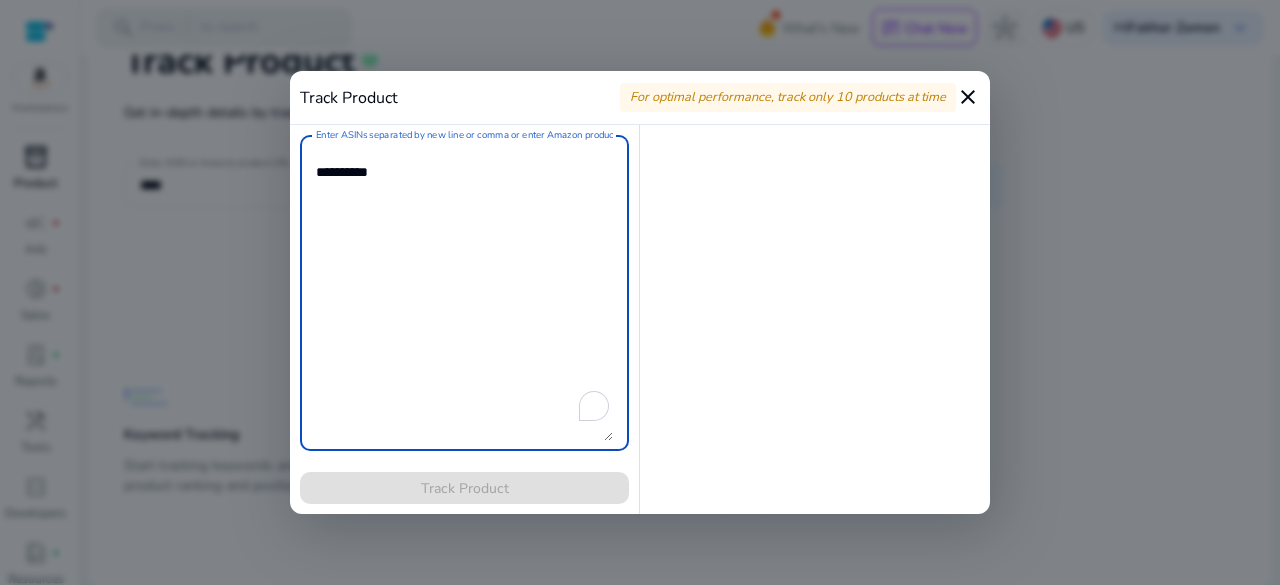 paste on "****" 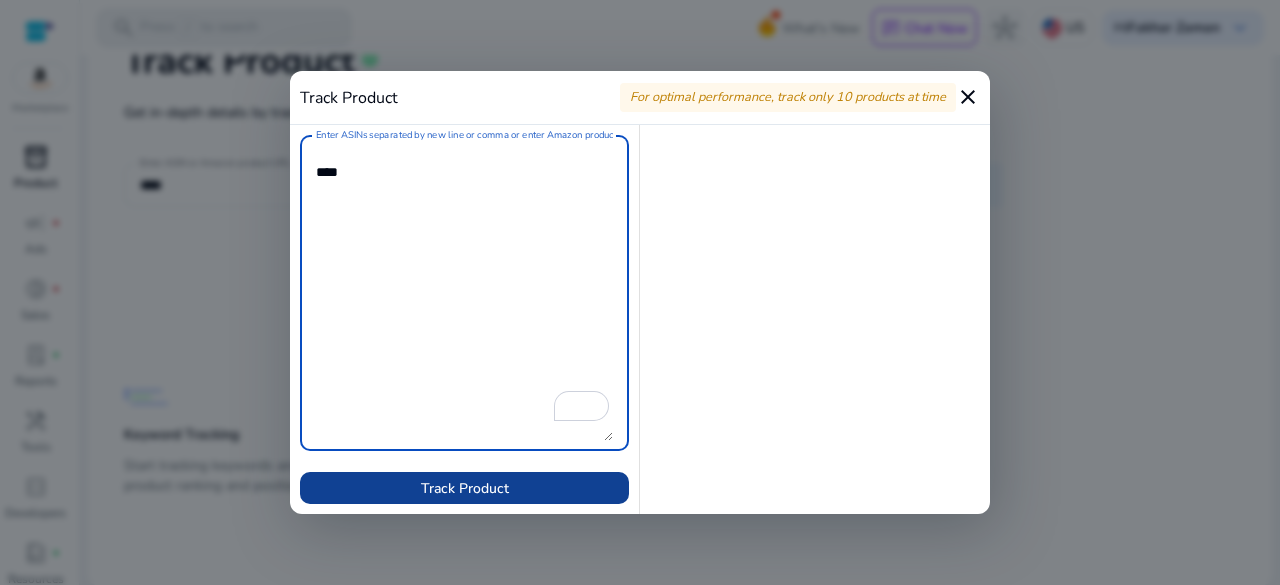 type on "****" 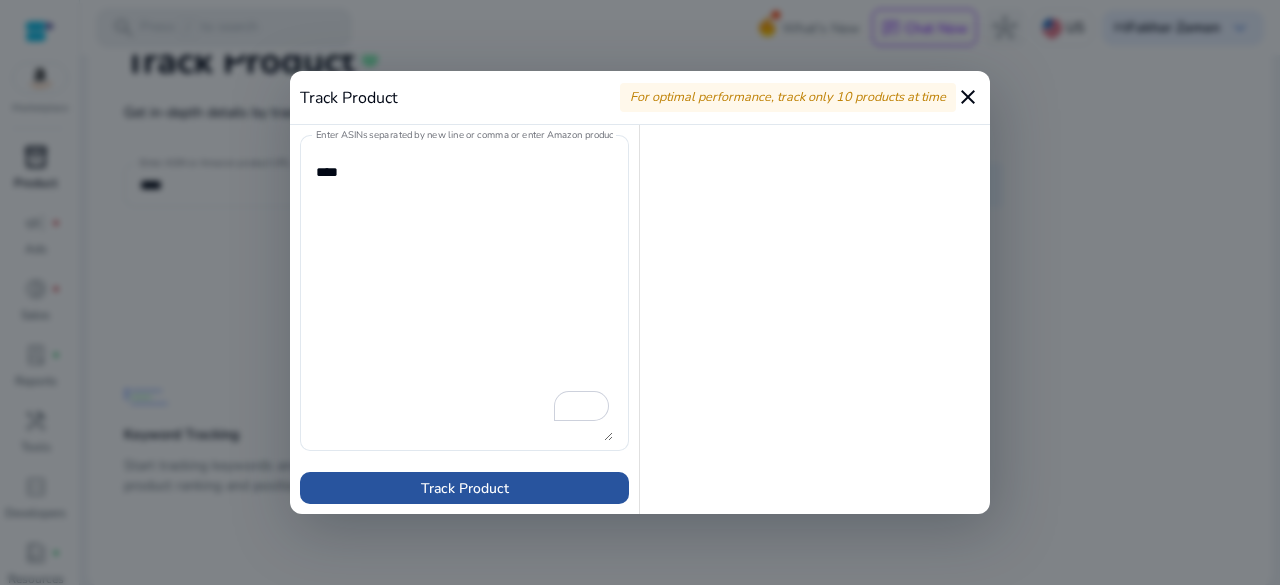 click on "Track Product" at bounding box center (465, 488) 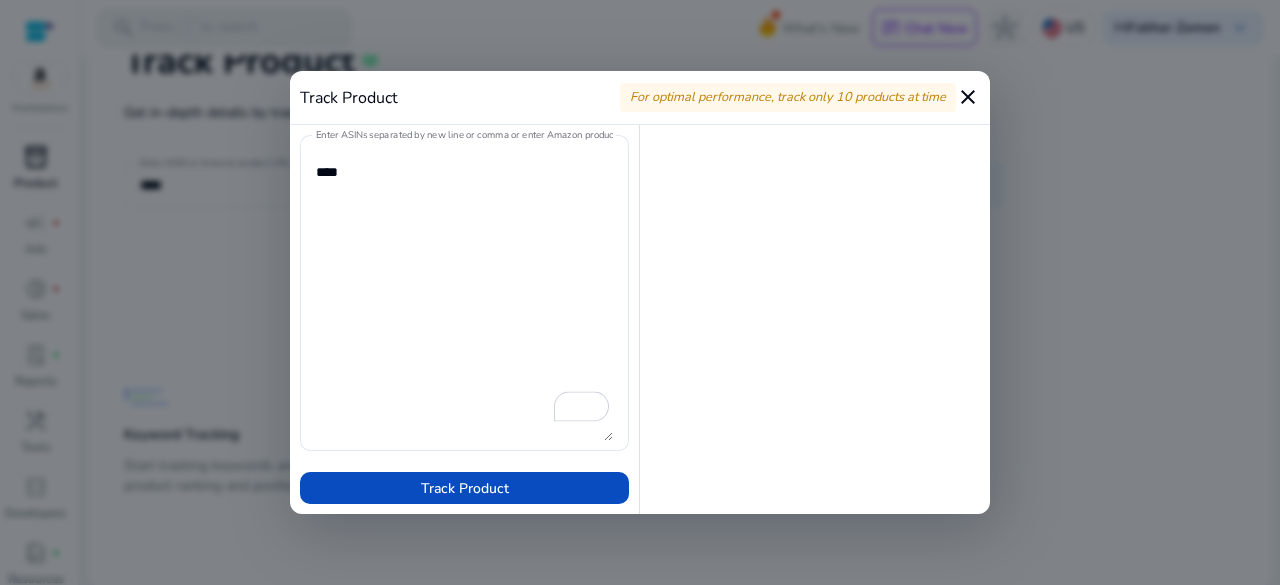 click on "close" at bounding box center (968, 97) 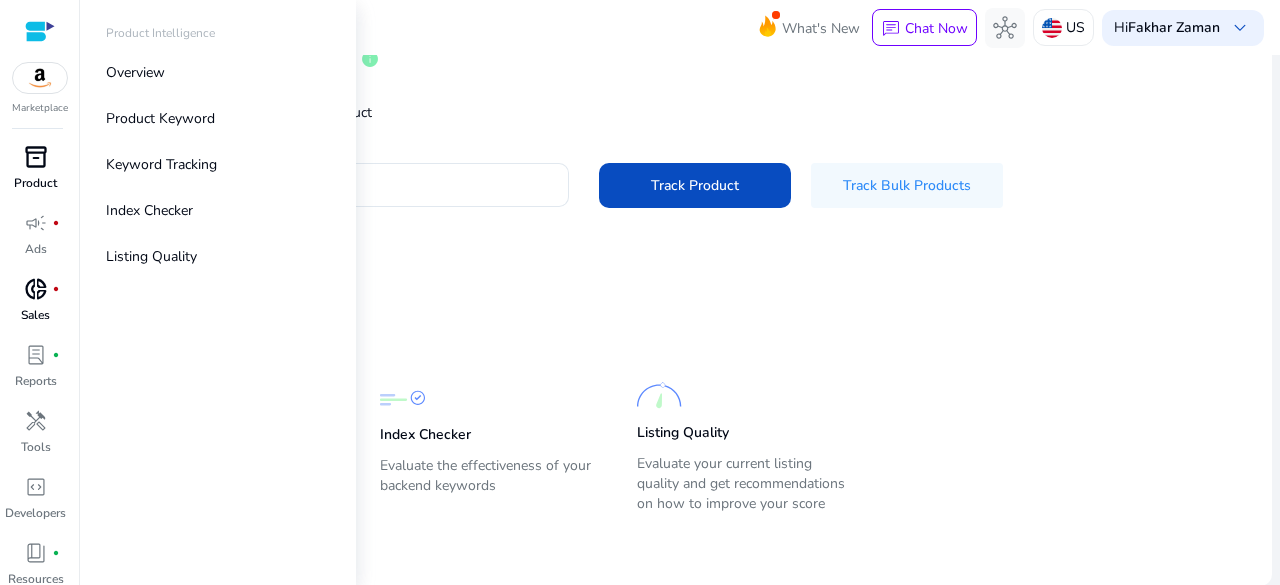 scroll, scrollTop: 0, scrollLeft: 0, axis: both 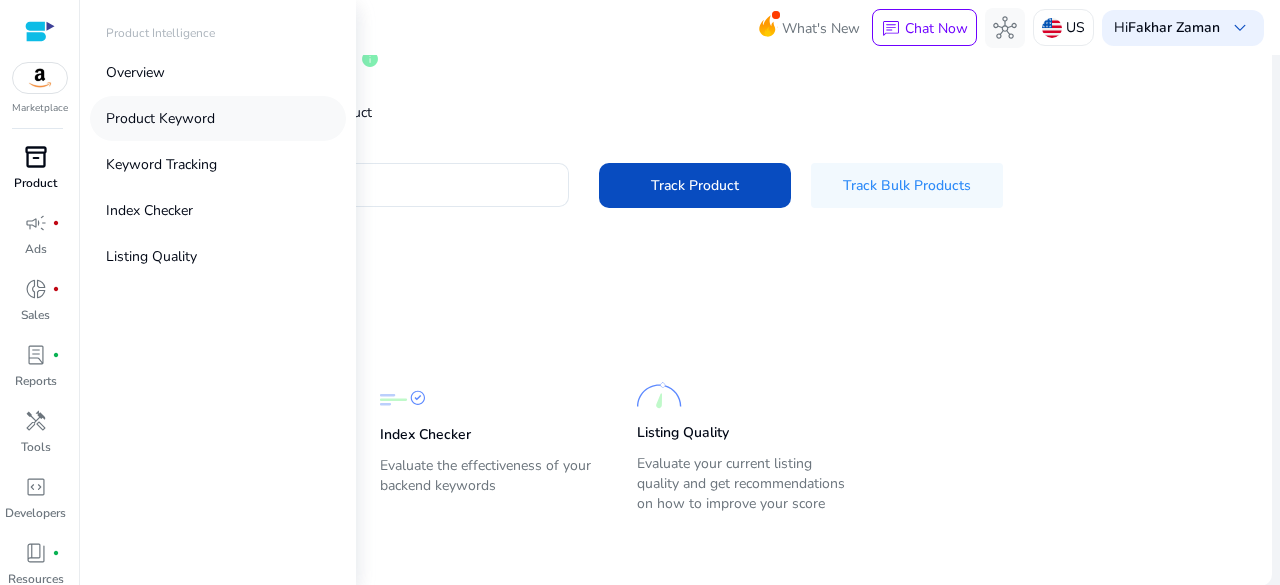 click on "Product Keyword" at bounding box center [160, 118] 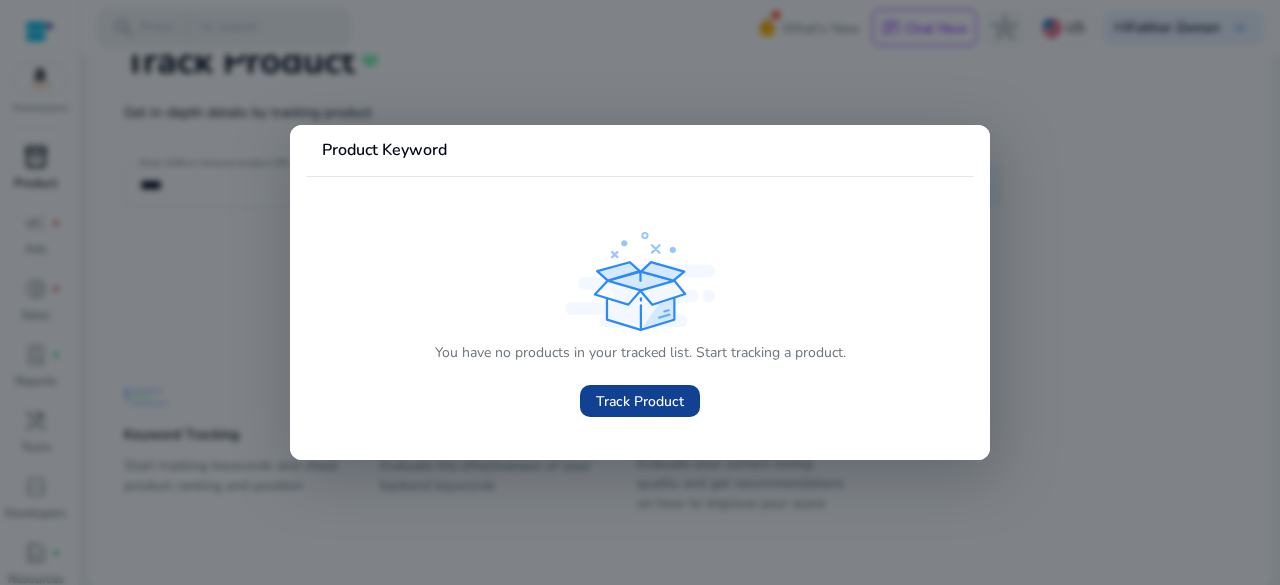 click on "Track Product" 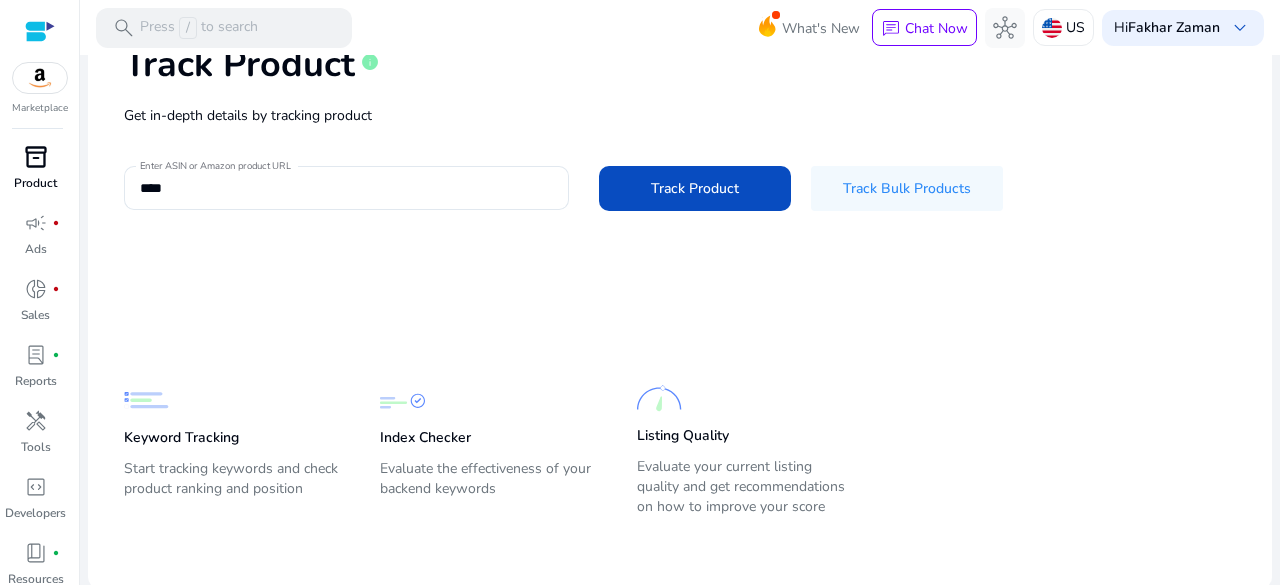 scroll, scrollTop: 136, scrollLeft: 0, axis: vertical 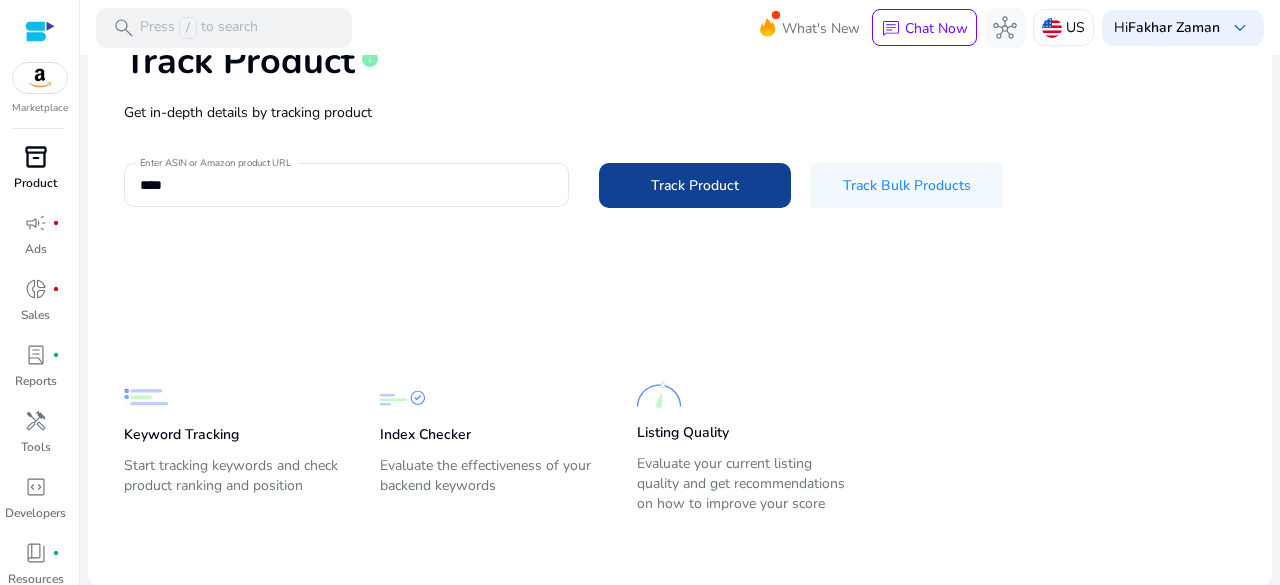 click on "Track Product" 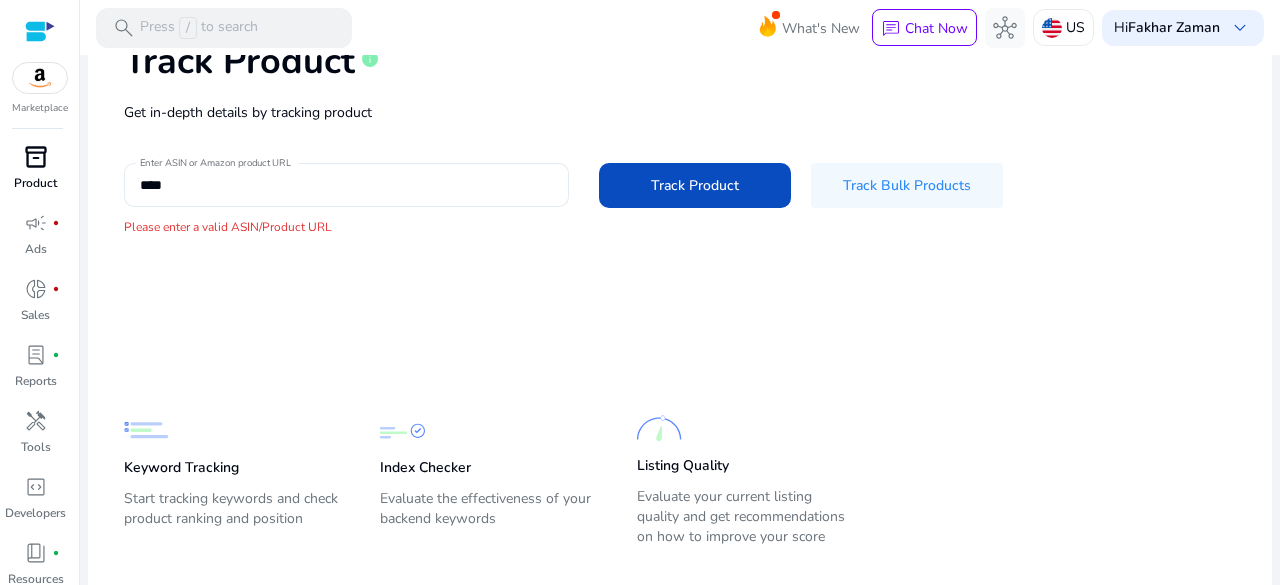 click on "****" at bounding box center [346, 185] 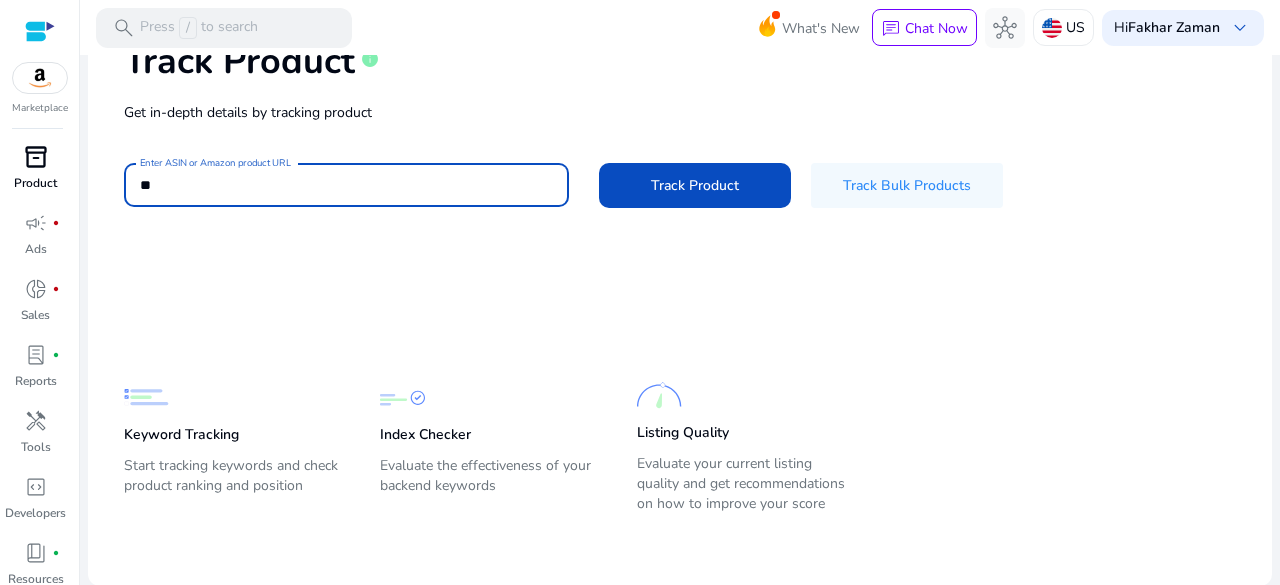 type on "*" 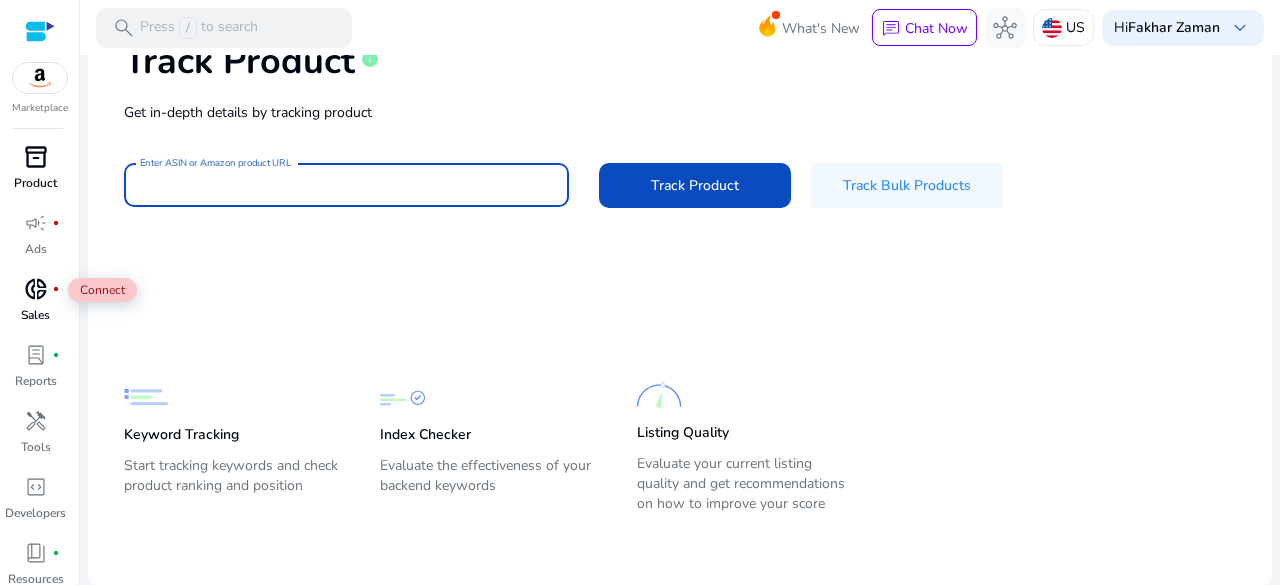 type 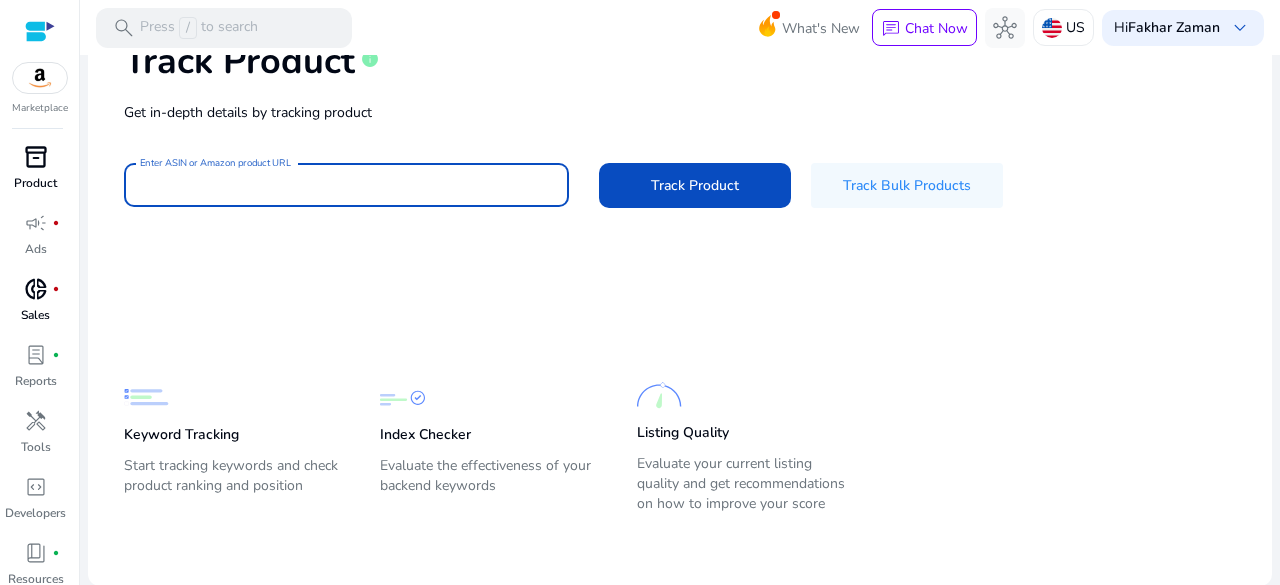 click on "donut_small" at bounding box center (36, 289) 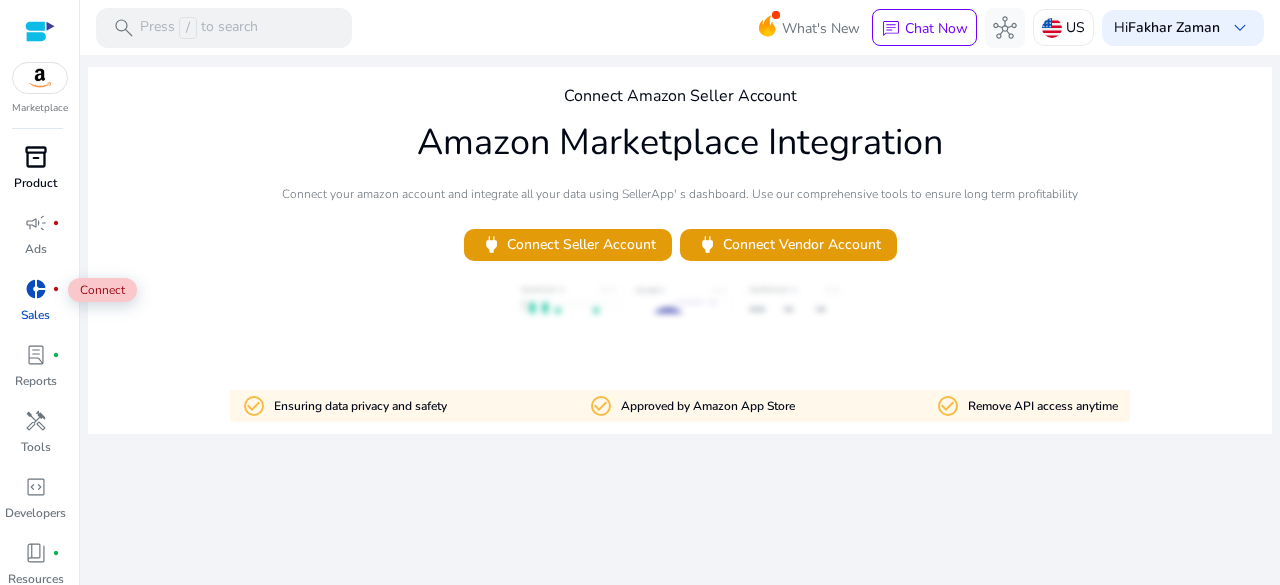 scroll, scrollTop: 0, scrollLeft: 0, axis: both 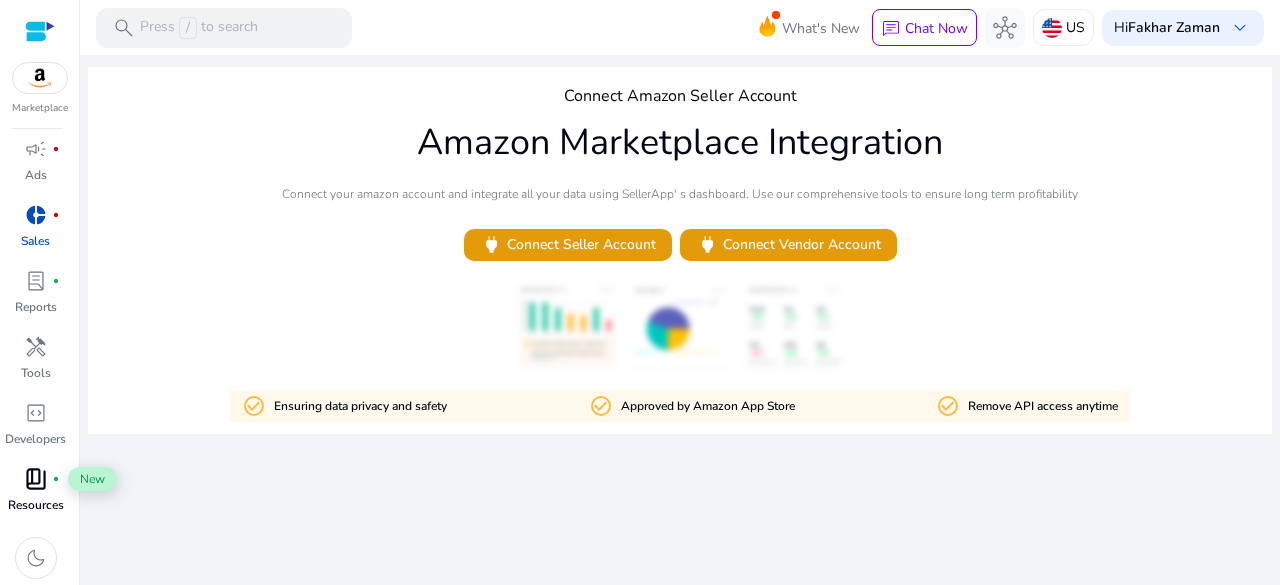 click on "book_4   fiber_manual_record" at bounding box center [36, 479] 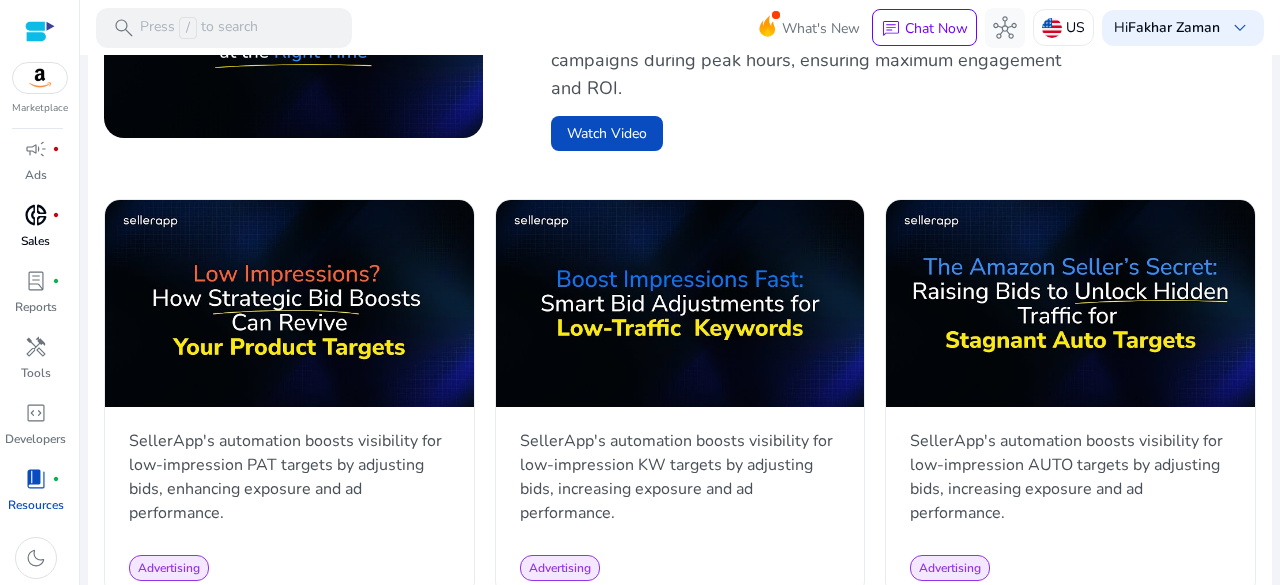scroll, scrollTop: 1100, scrollLeft: 0, axis: vertical 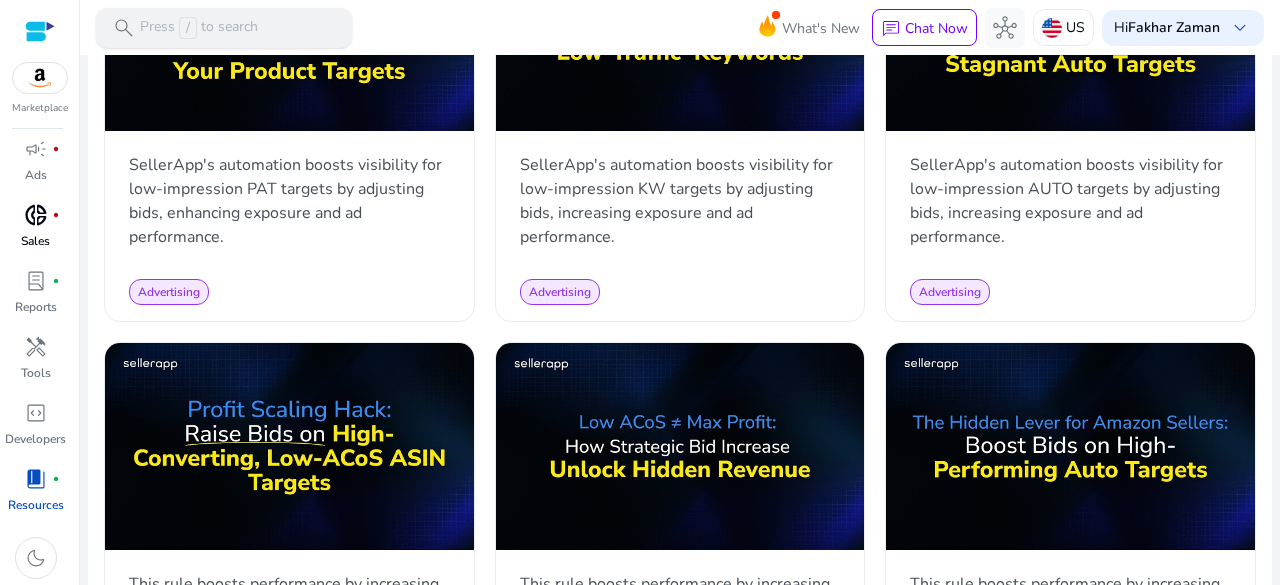 click on "Press  /  to search" at bounding box center (199, 28) 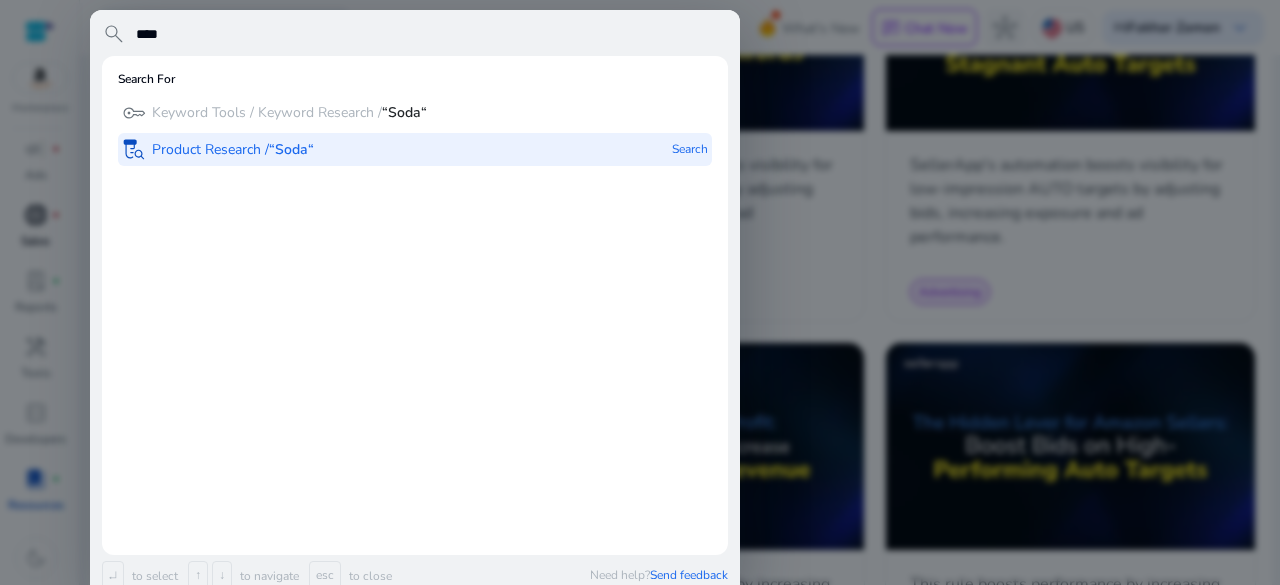 type on "****" 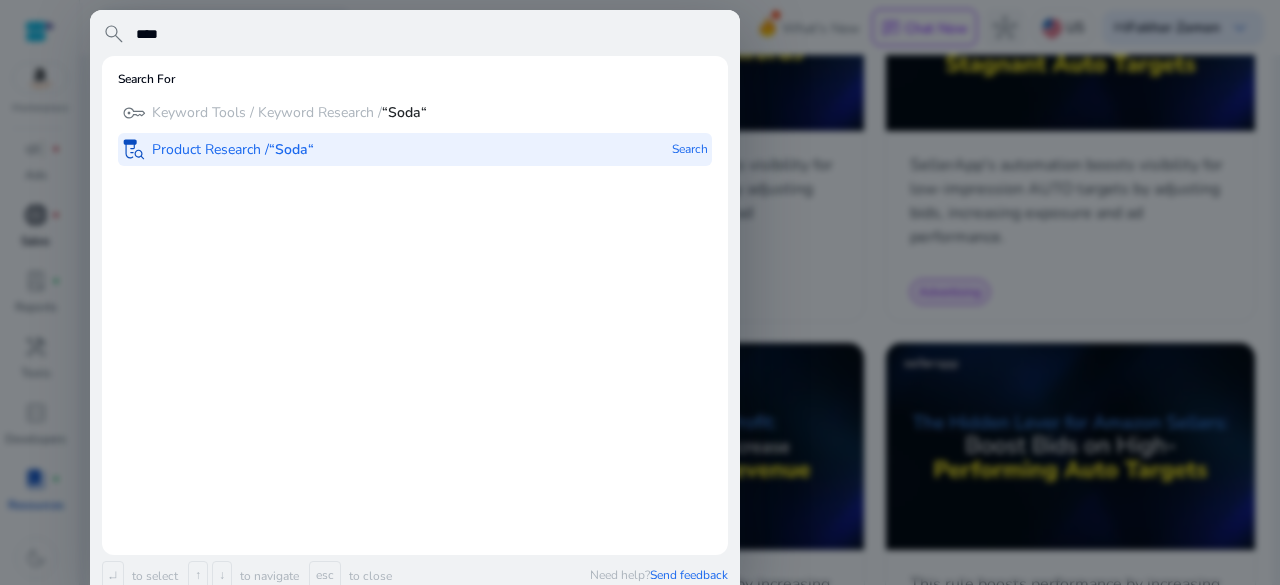 click on "Product Research /  “Soda“" at bounding box center (233, 150) 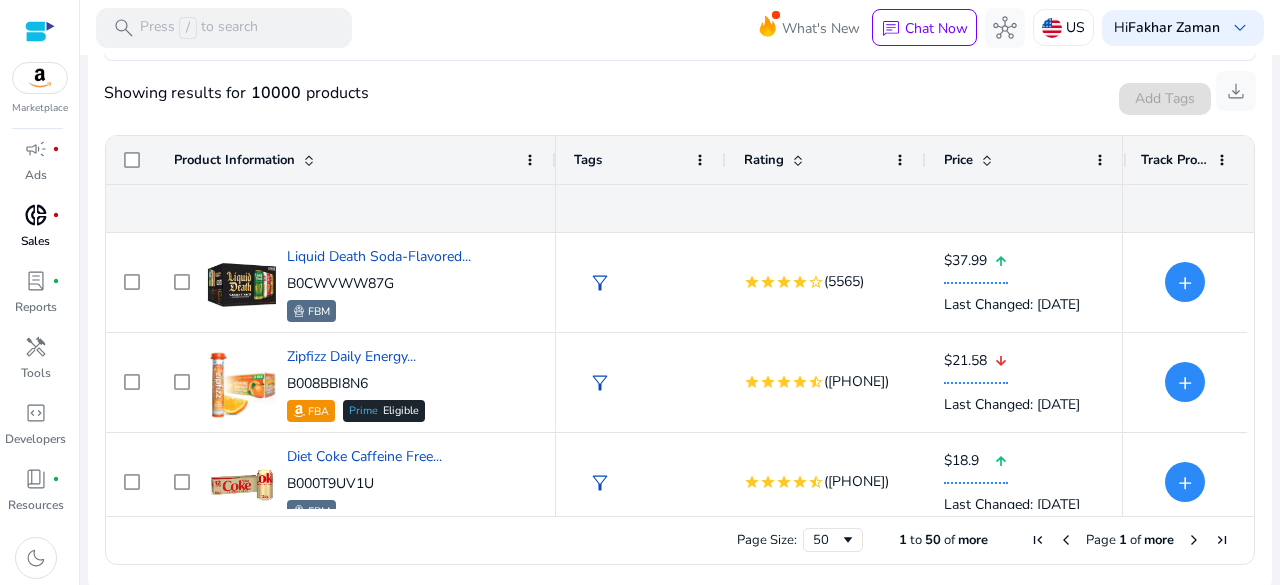 scroll, scrollTop: 422, scrollLeft: 0, axis: vertical 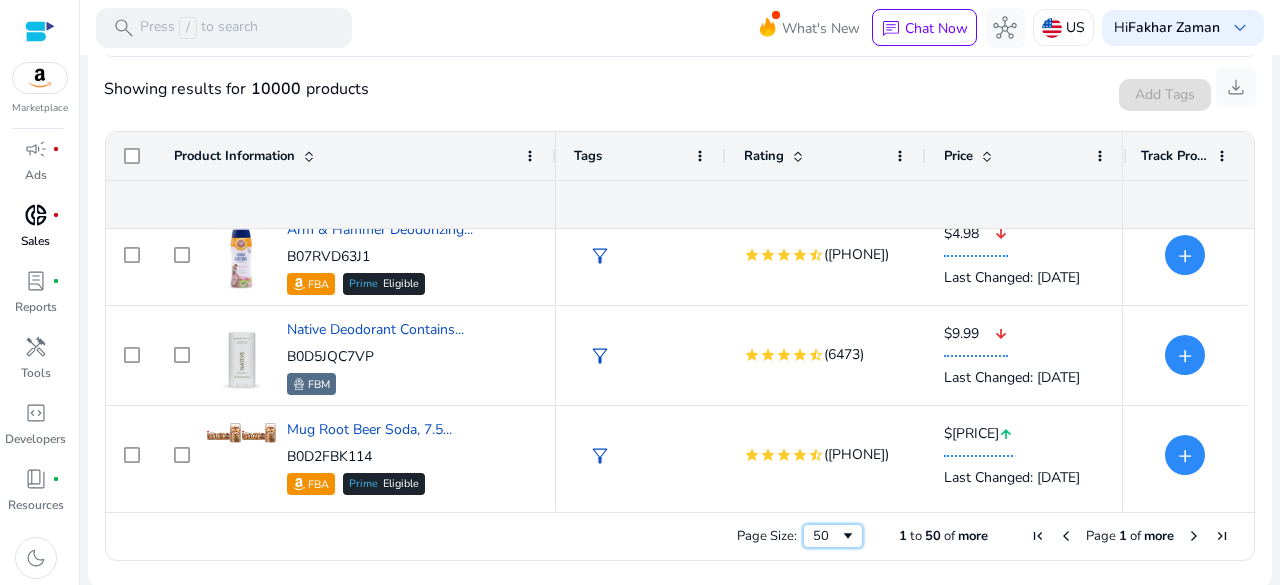 click at bounding box center (848, 536) 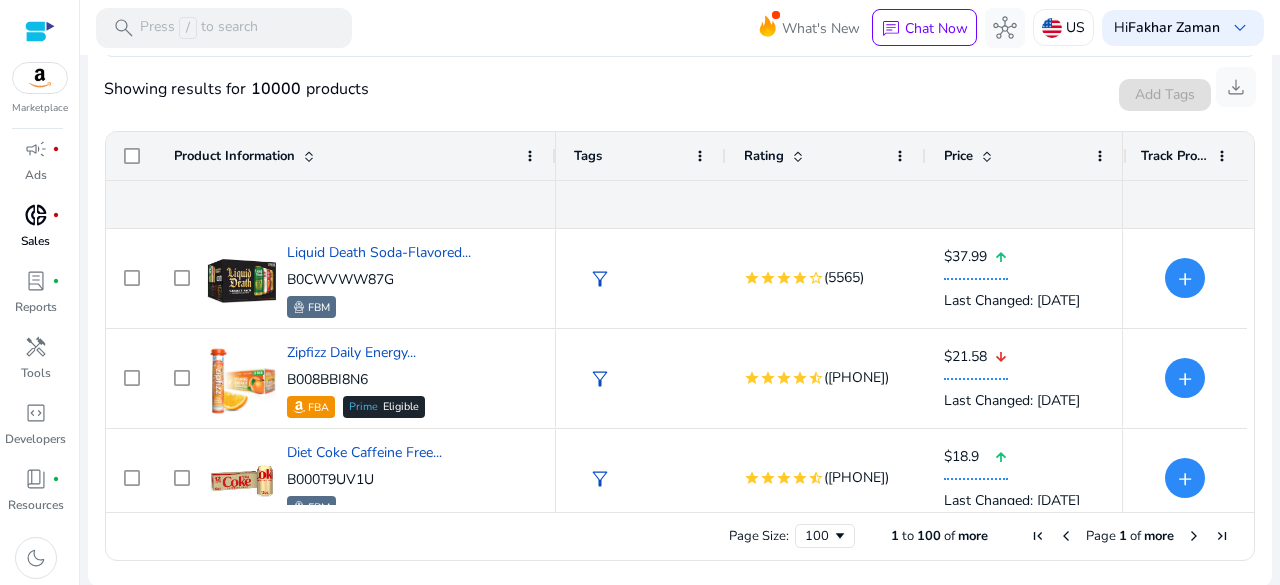 click at bounding box center (1222, 536) 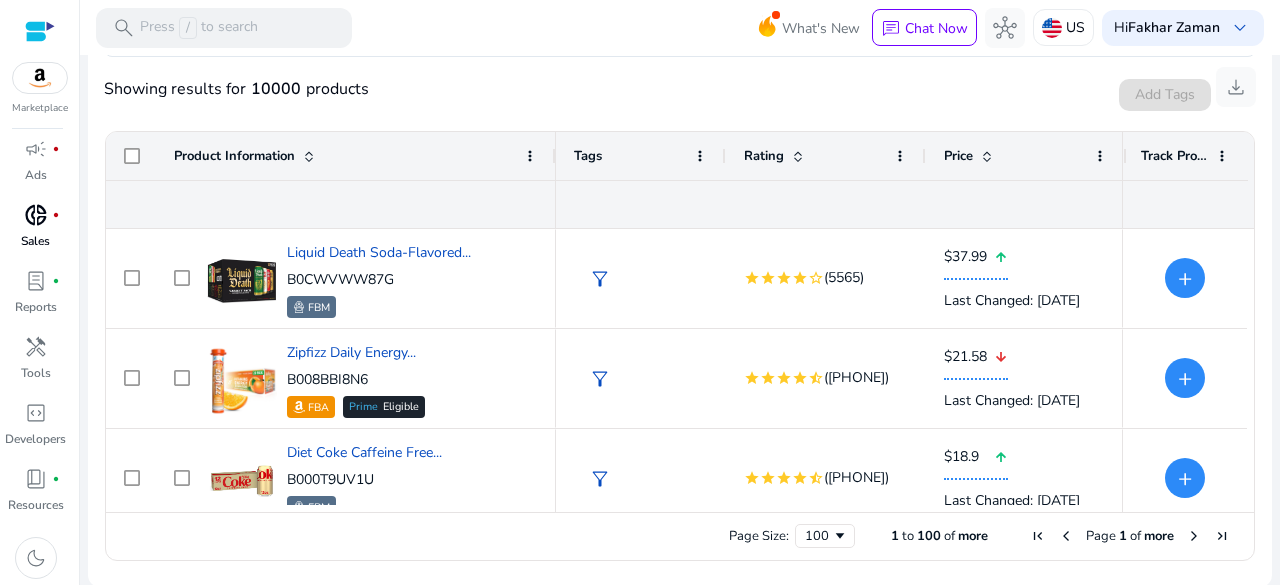 click at bounding box center (1194, 536) 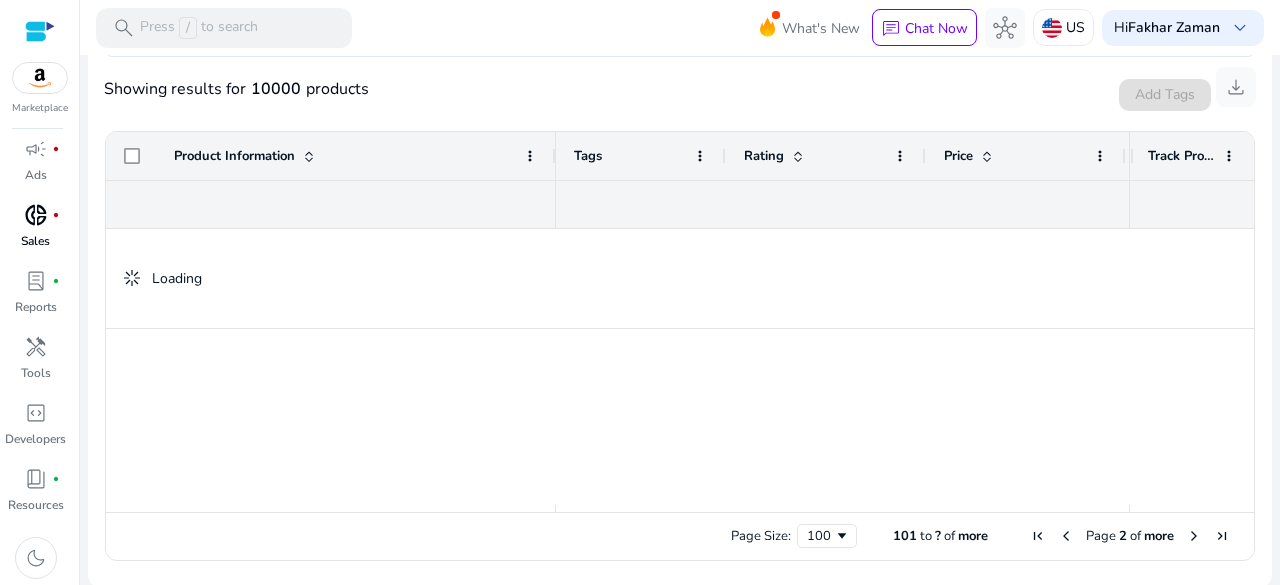 drag, startPoint x: 249, startPoint y: 90, endPoint x: 370, endPoint y: 93, distance: 121.037186 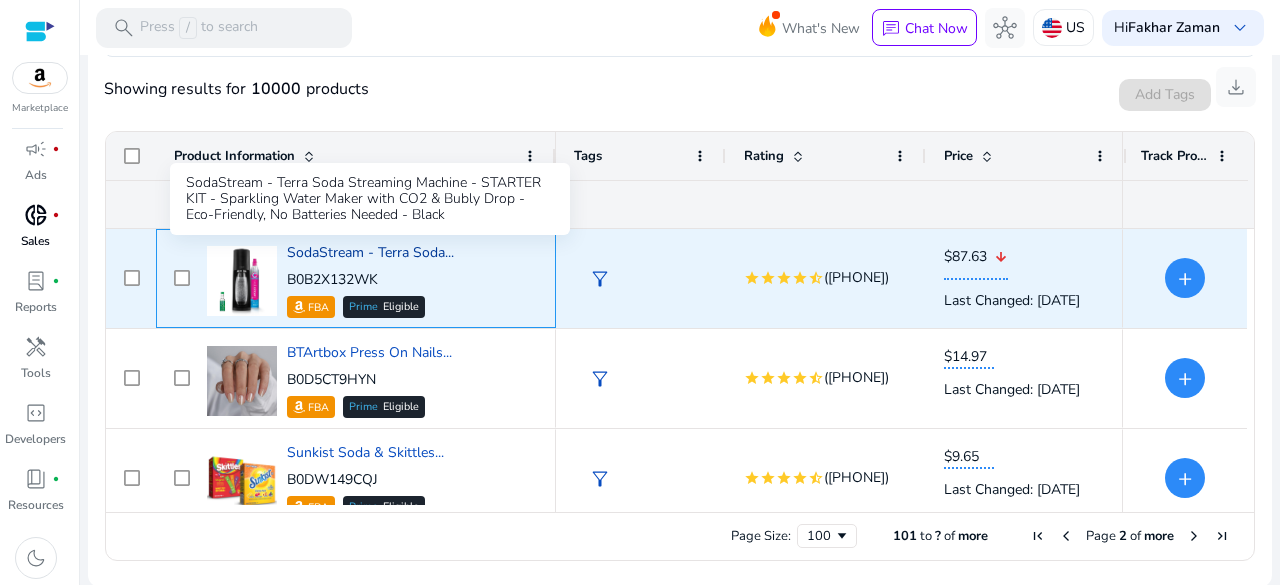 click on "SodaStream - Terra Soda..." 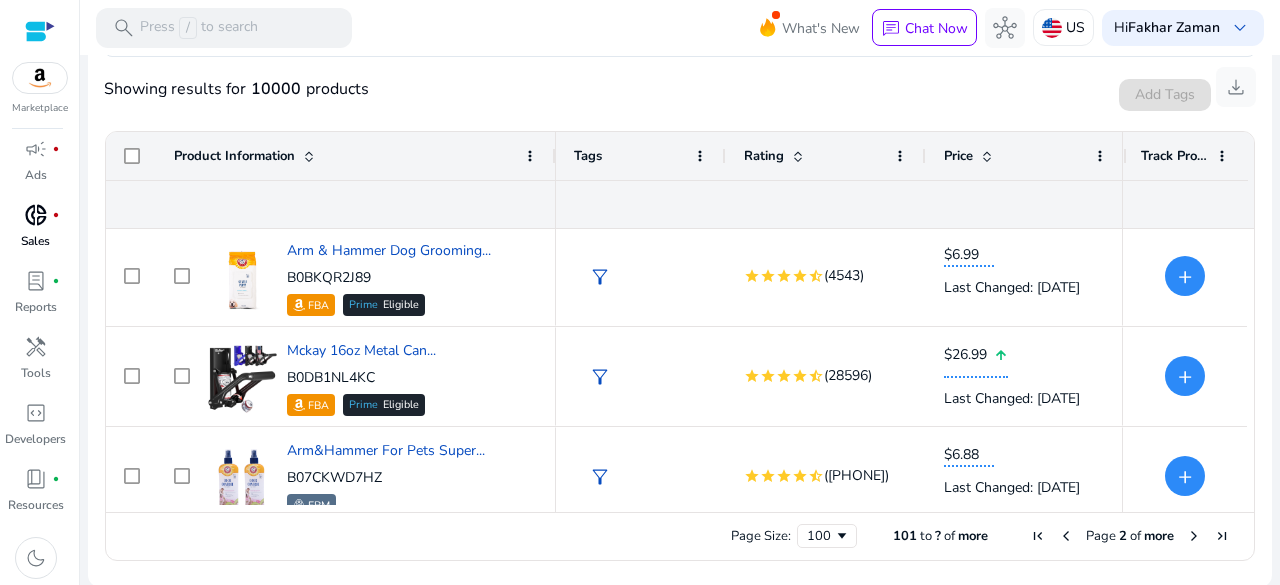 scroll, scrollTop: 1302, scrollLeft: 0, axis: vertical 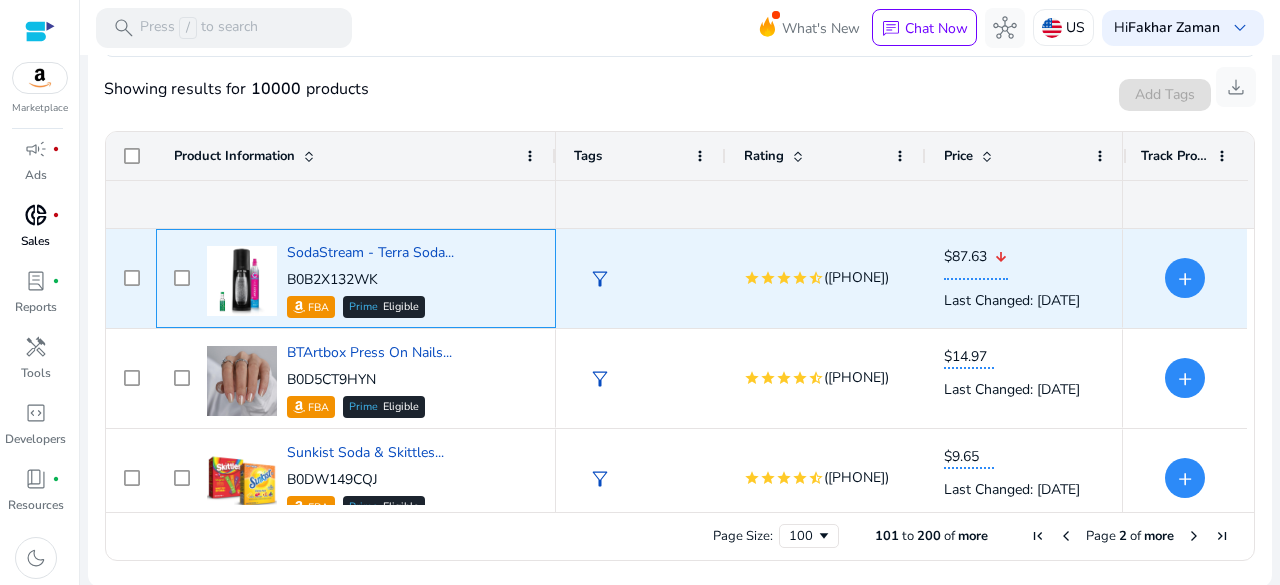 click 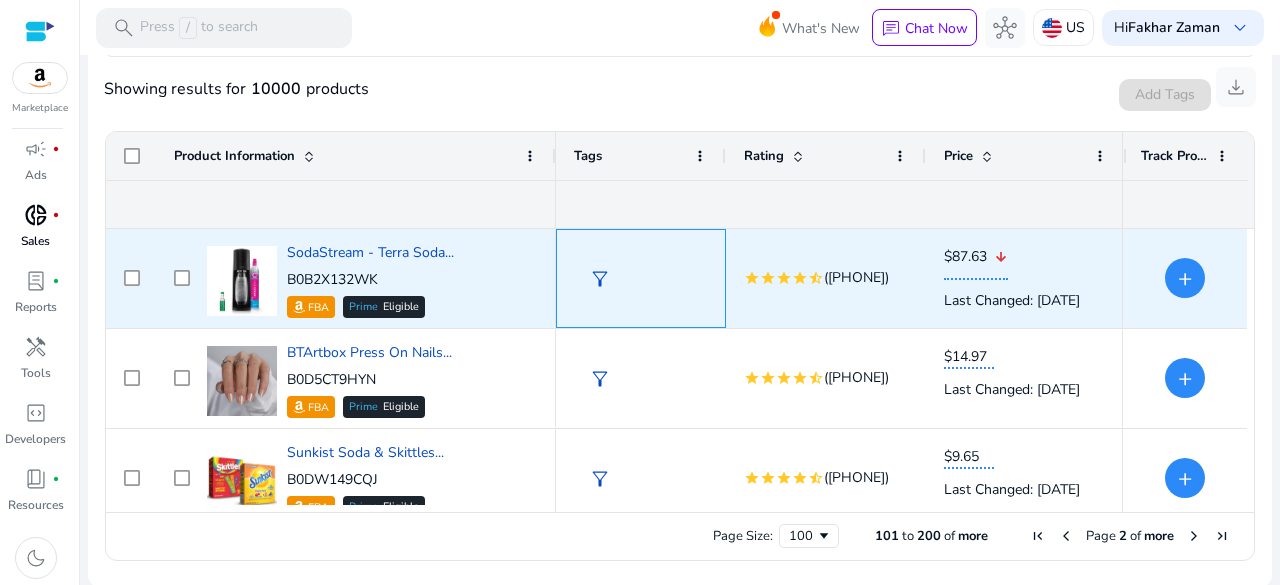 click on "filter_alt" 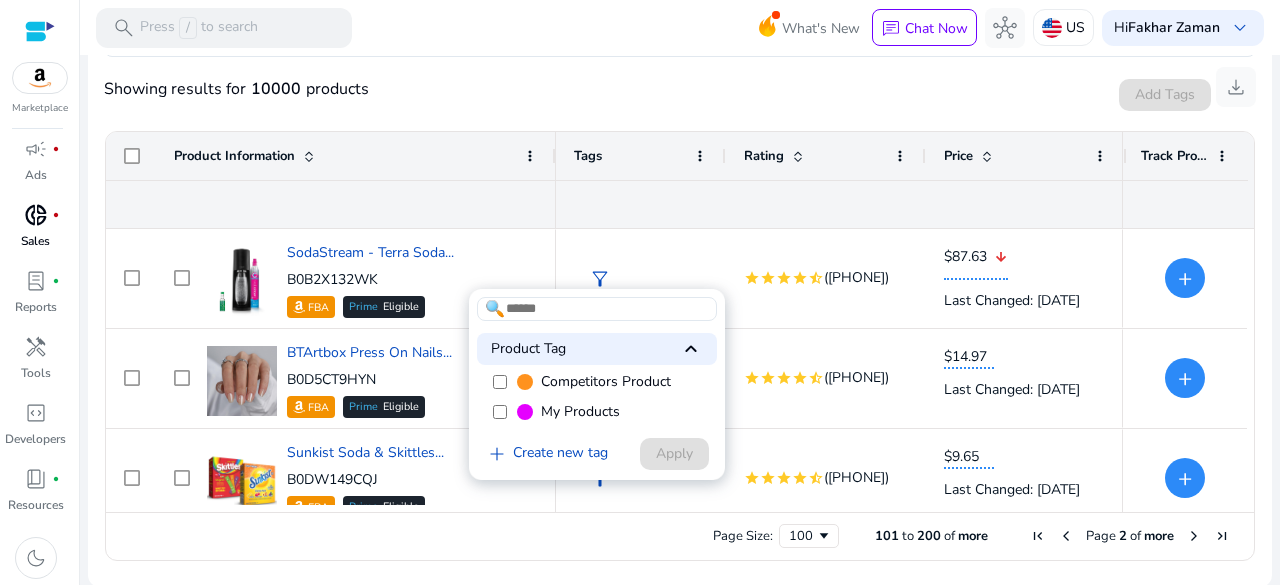 click at bounding box center (640, 292) 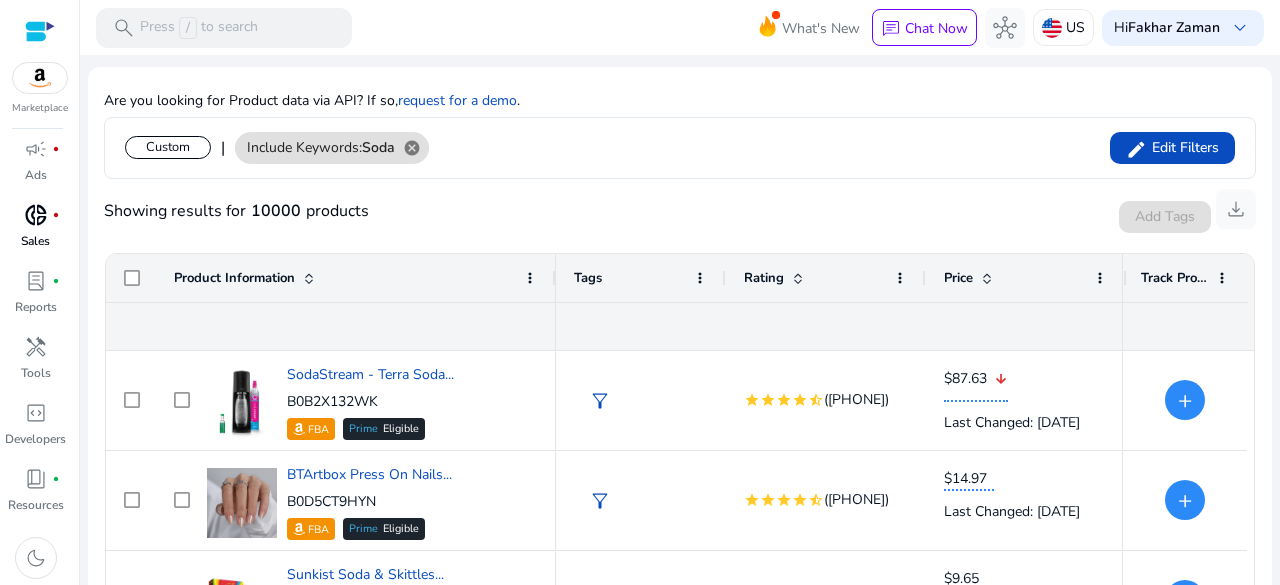 click on "Custom" 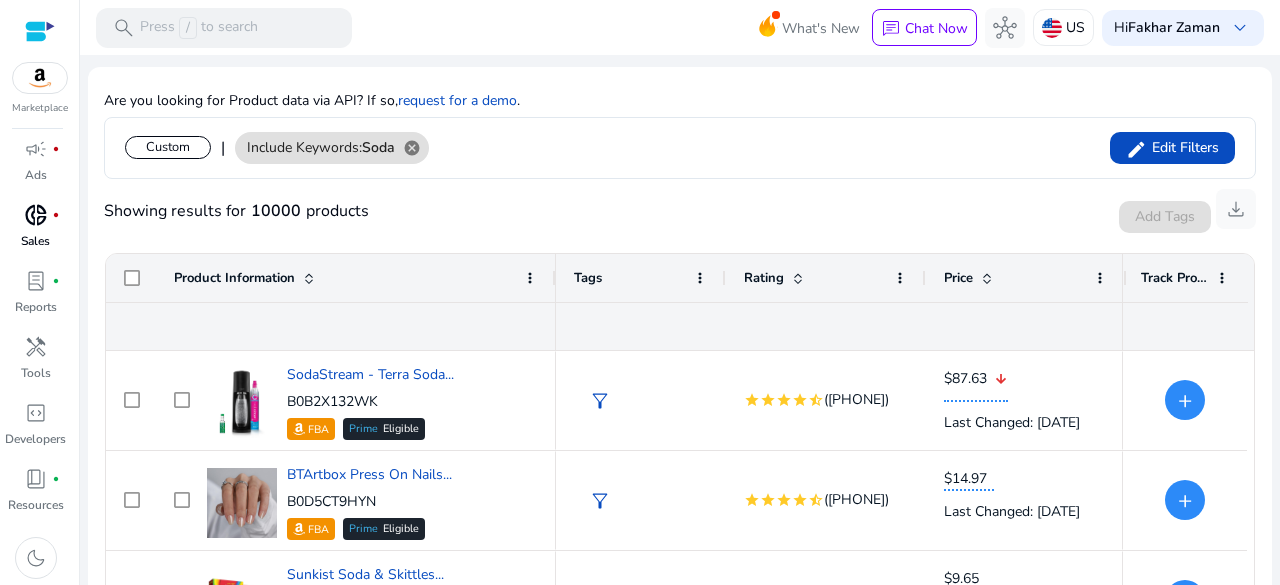click on "Custom" 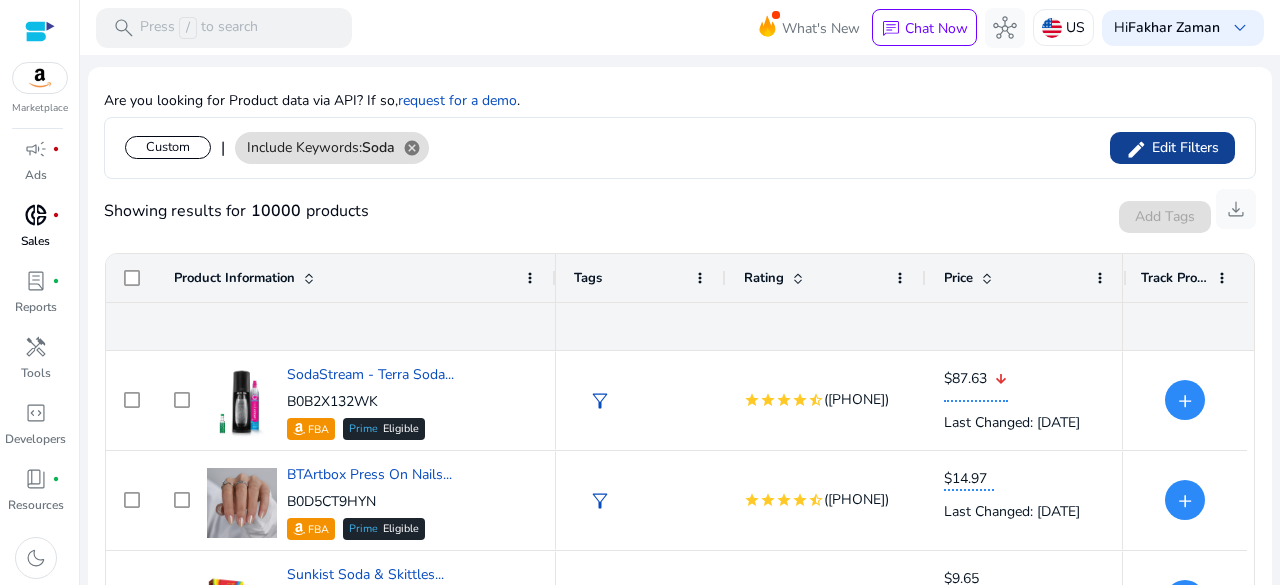click on "Edit Filters" 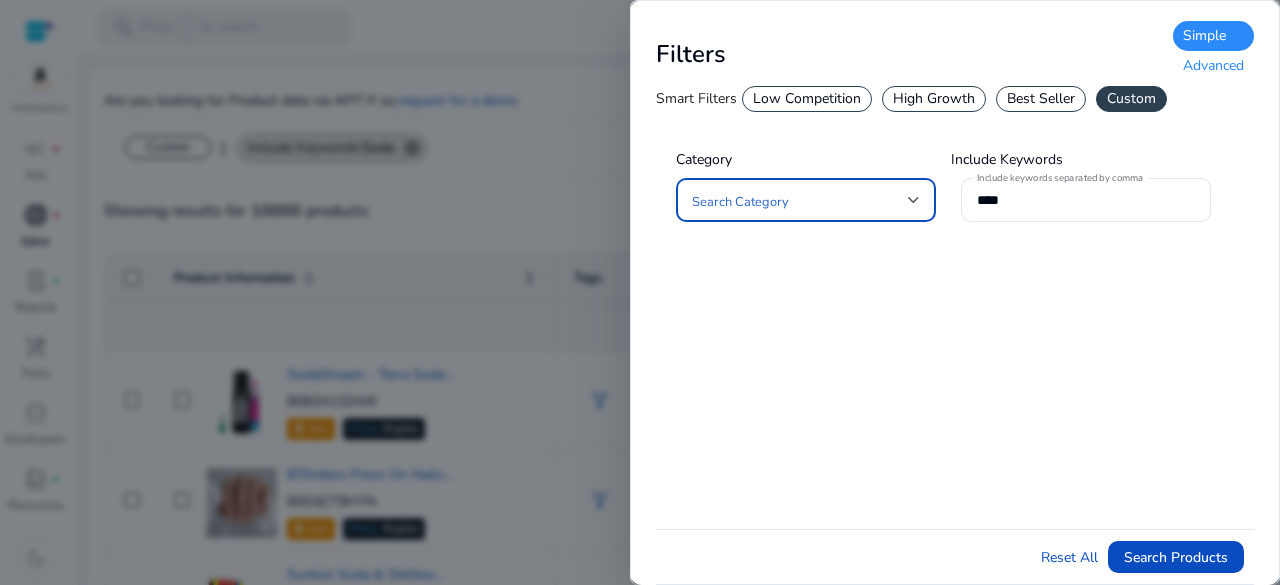 click at bounding box center [800, 200] 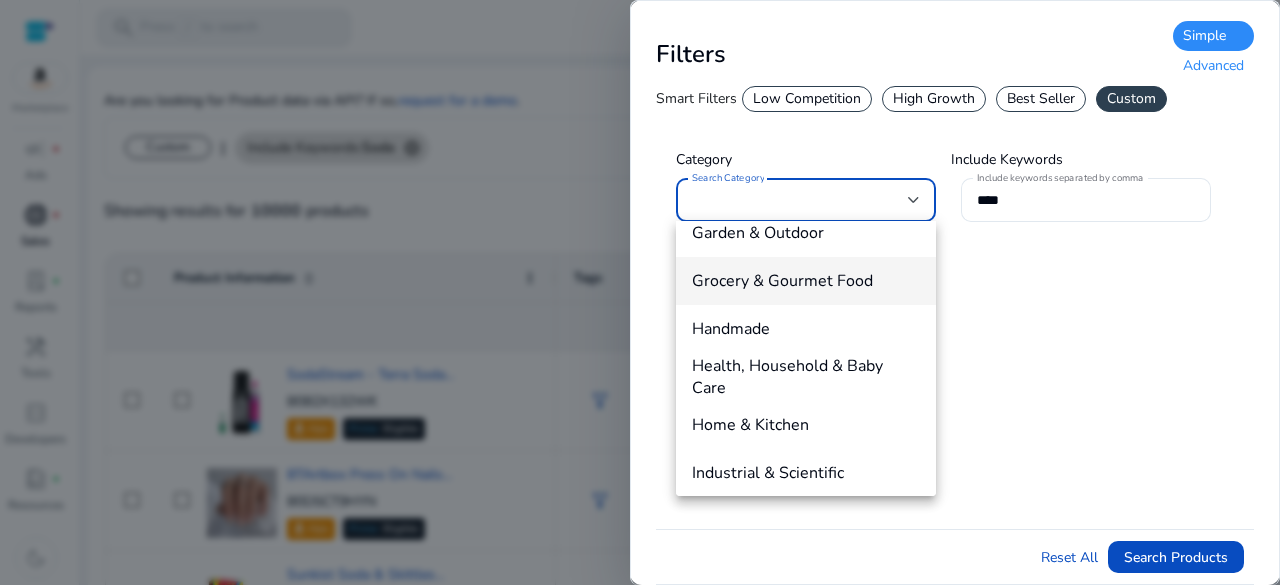 click on "Grocery & Gourmet Food" at bounding box center (806, 281) 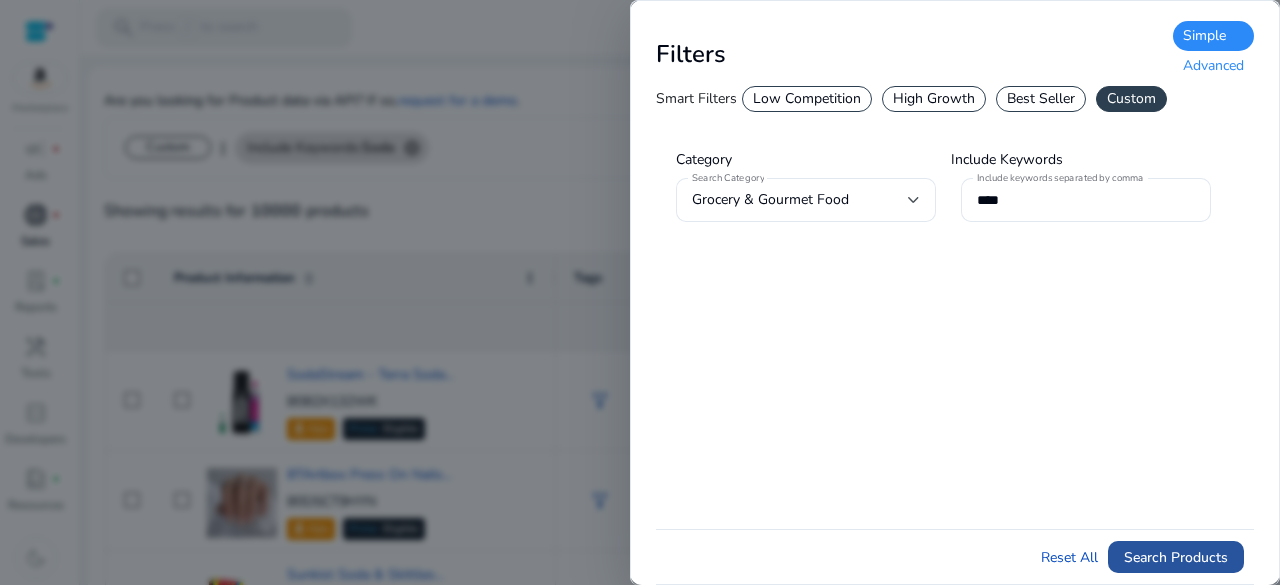 click on "Search Products" at bounding box center (1176, 557) 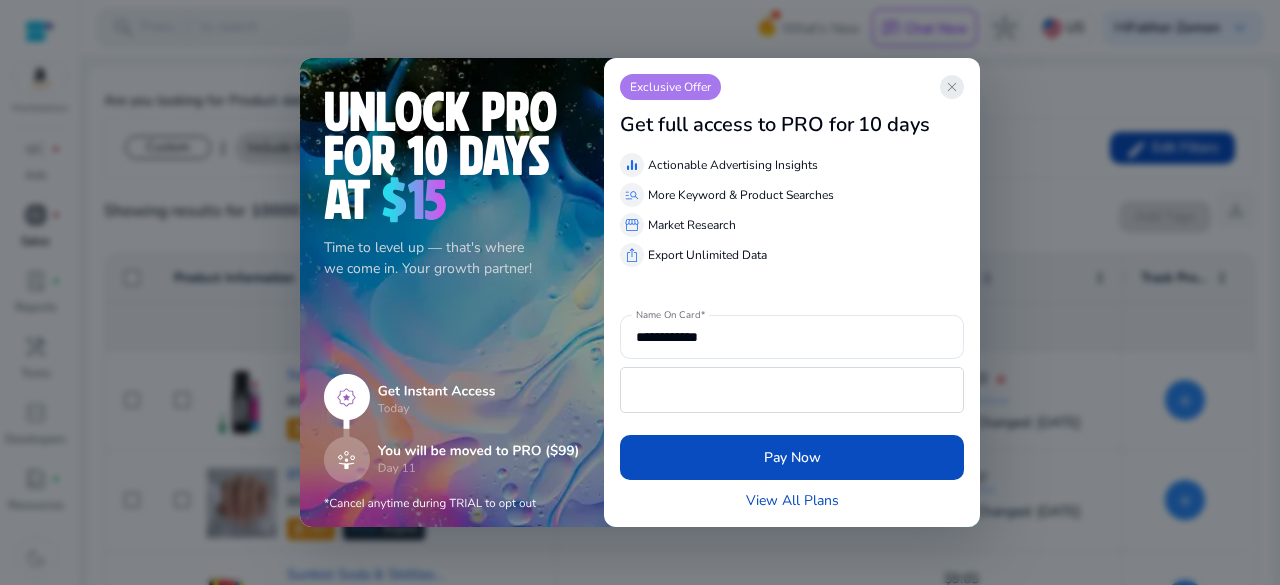 click on "close" at bounding box center (952, 87) 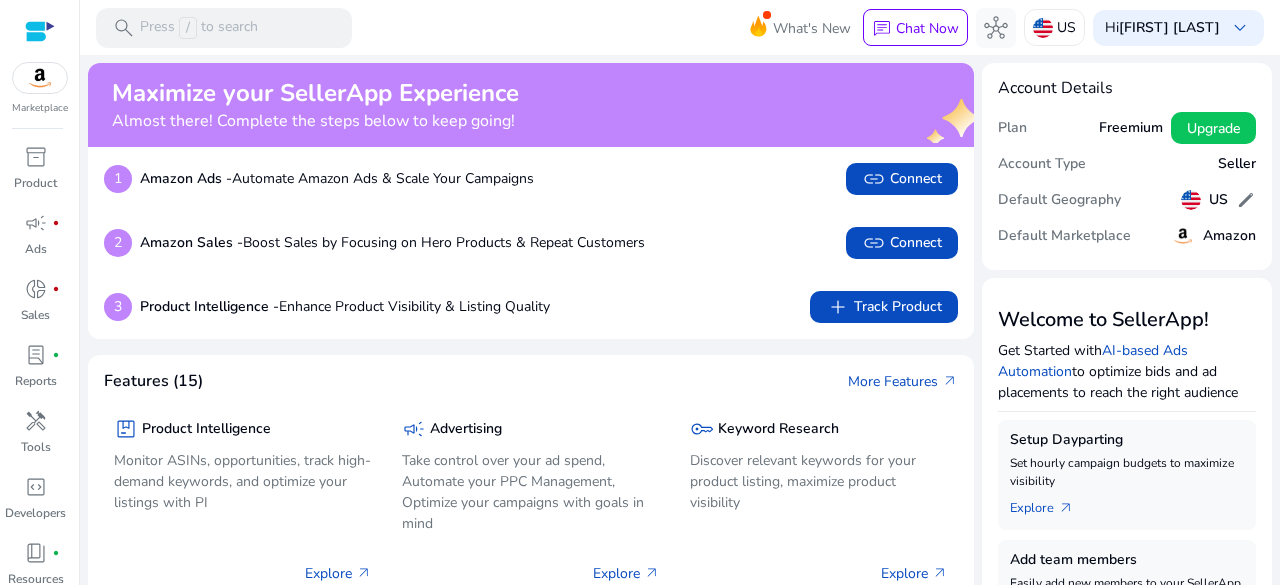 scroll, scrollTop: 0, scrollLeft: 0, axis: both 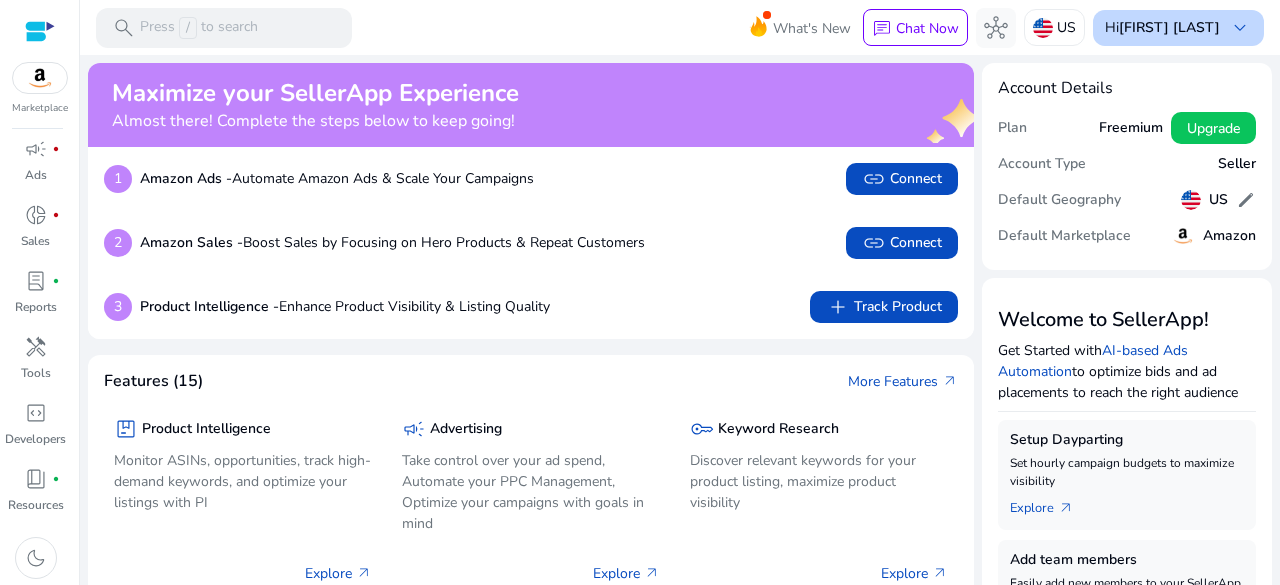 click on "Hi  [FIRST] [LAST]  keyboard_arrow_down" at bounding box center [1178, 28] 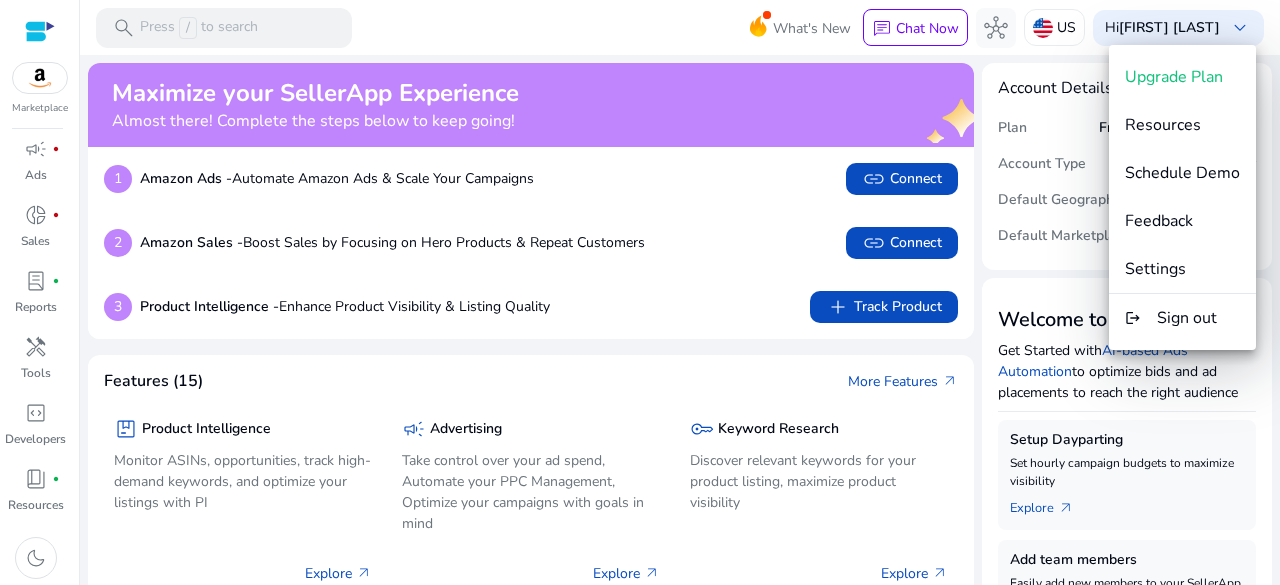 click at bounding box center (640, 292) 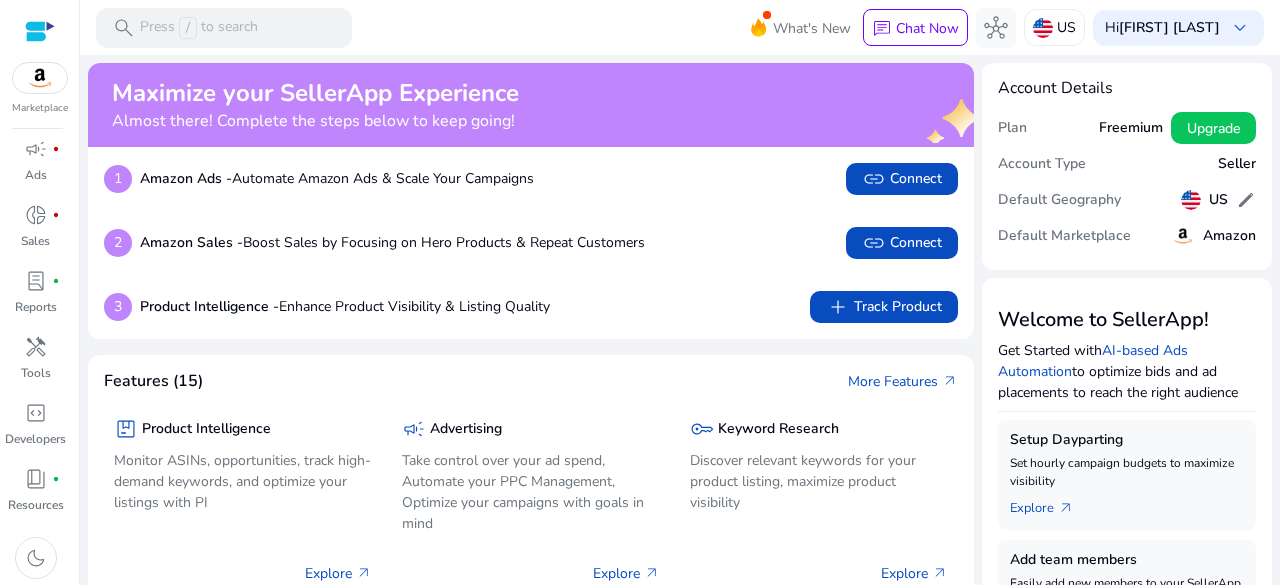click at bounding box center (40, 78) 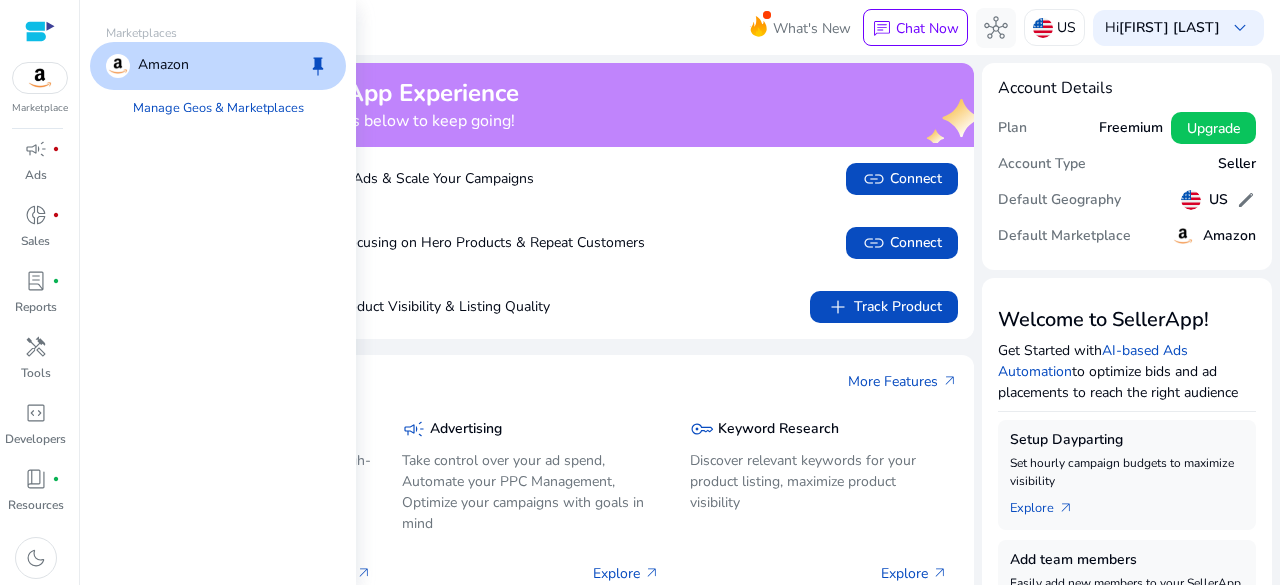 click on "Amazon   keep" at bounding box center [218, 66] 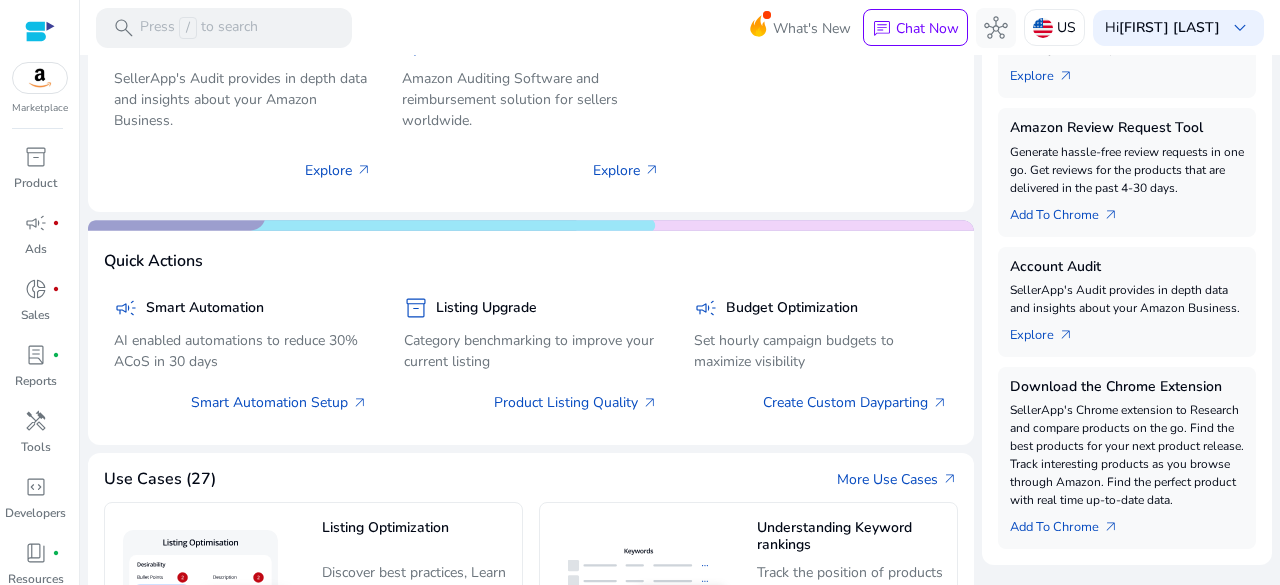 scroll, scrollTop: 0, scrollLeft: 0, axis: both 